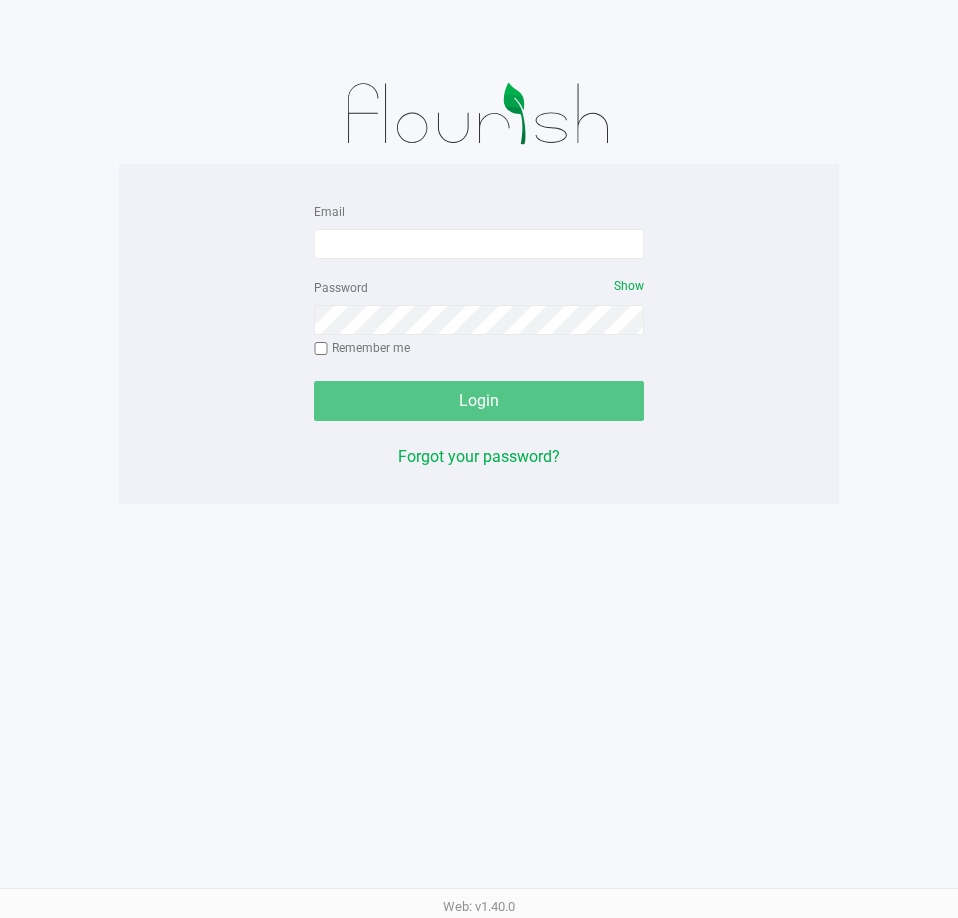 scroll, scrollTop: 0, scrollLeft: 0, axis: both 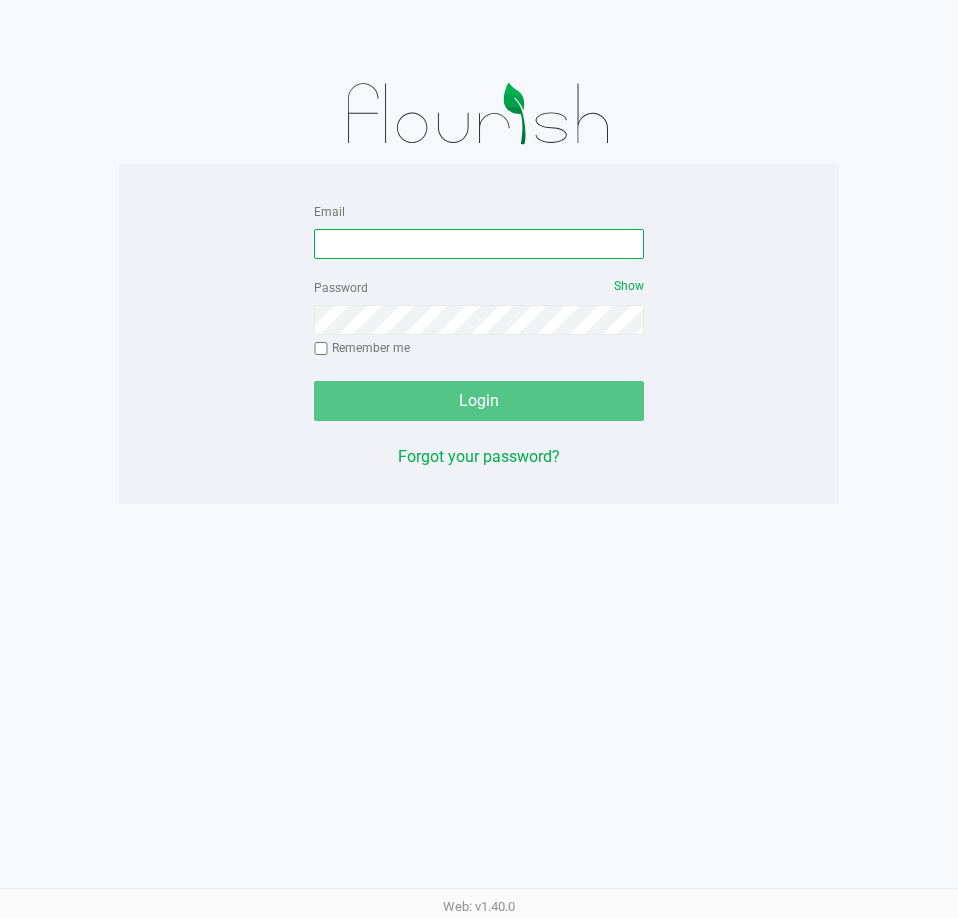 click on "Email" at bounding box center [479, 244] 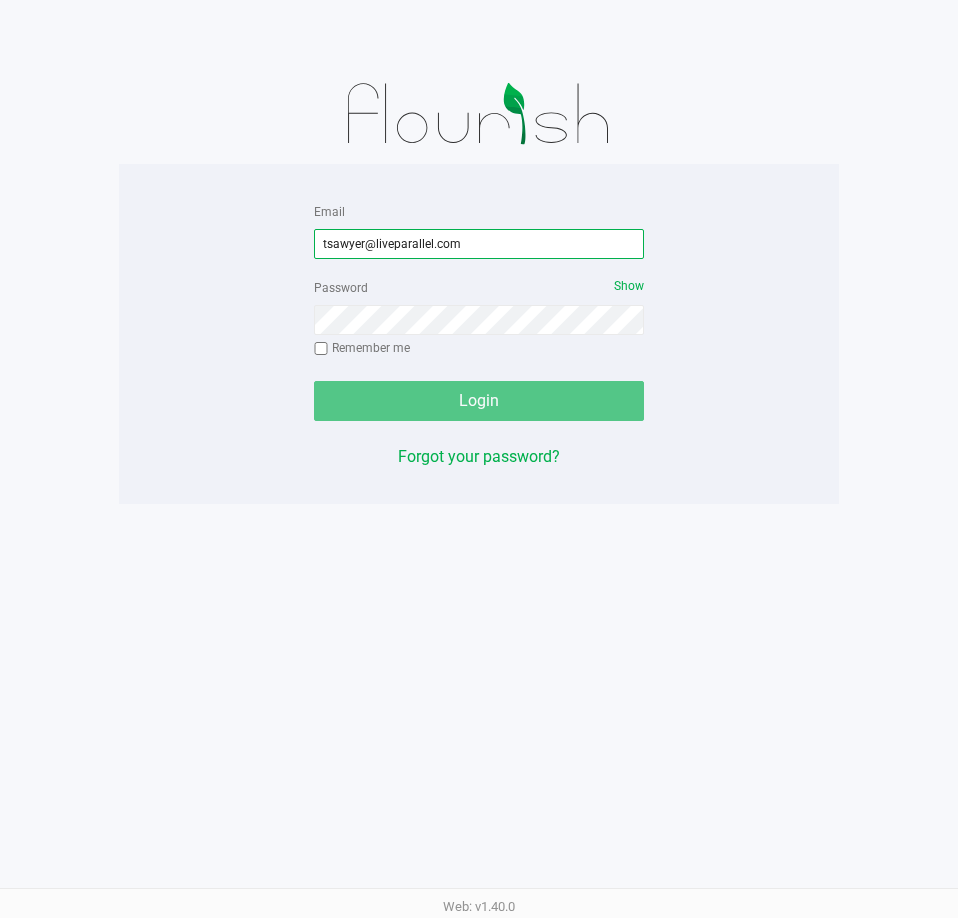 type on "tsawyer@liveparallel.com" 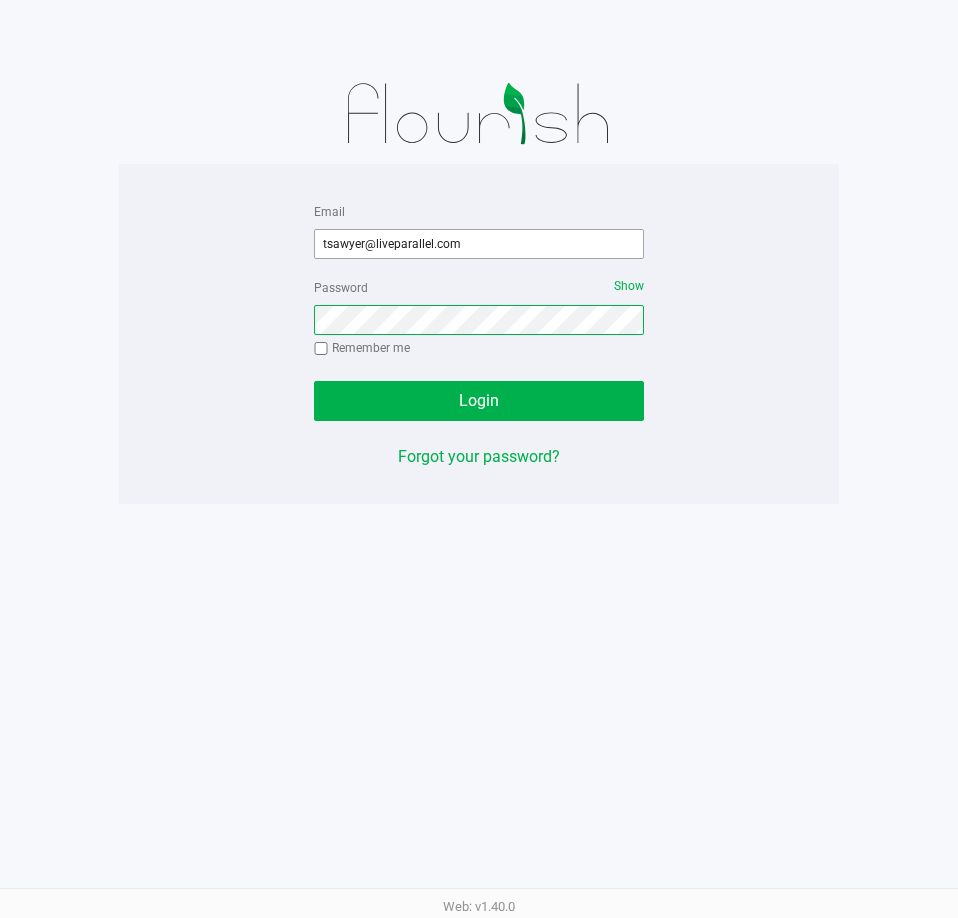 click on "Login" 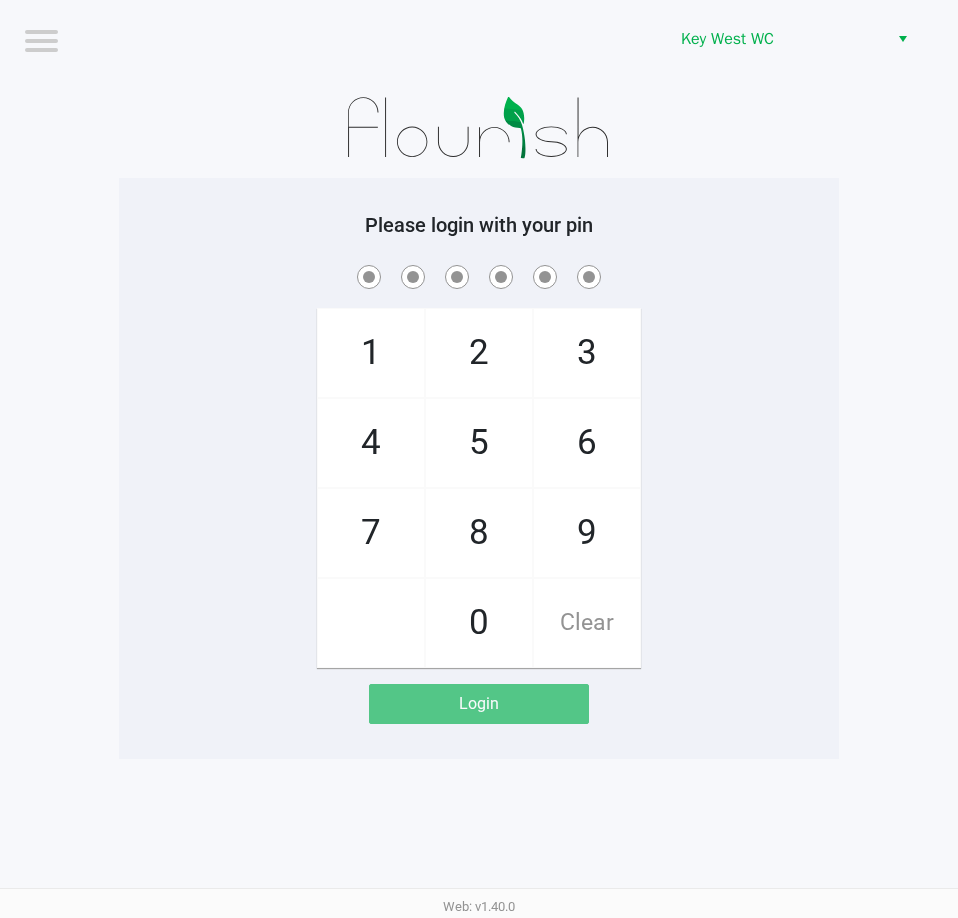 click on "Please login with your pin  1   4   7       2   5   8   0   3   6   9   Clear   Login" 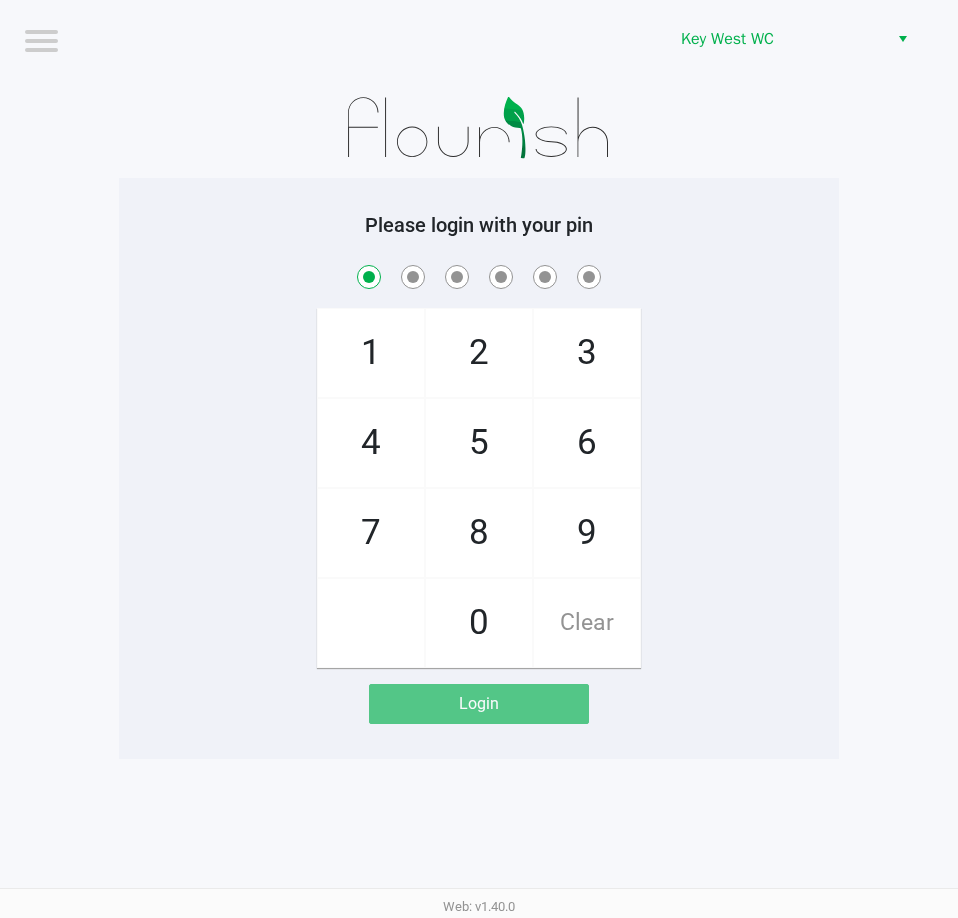 checkbox on "true" 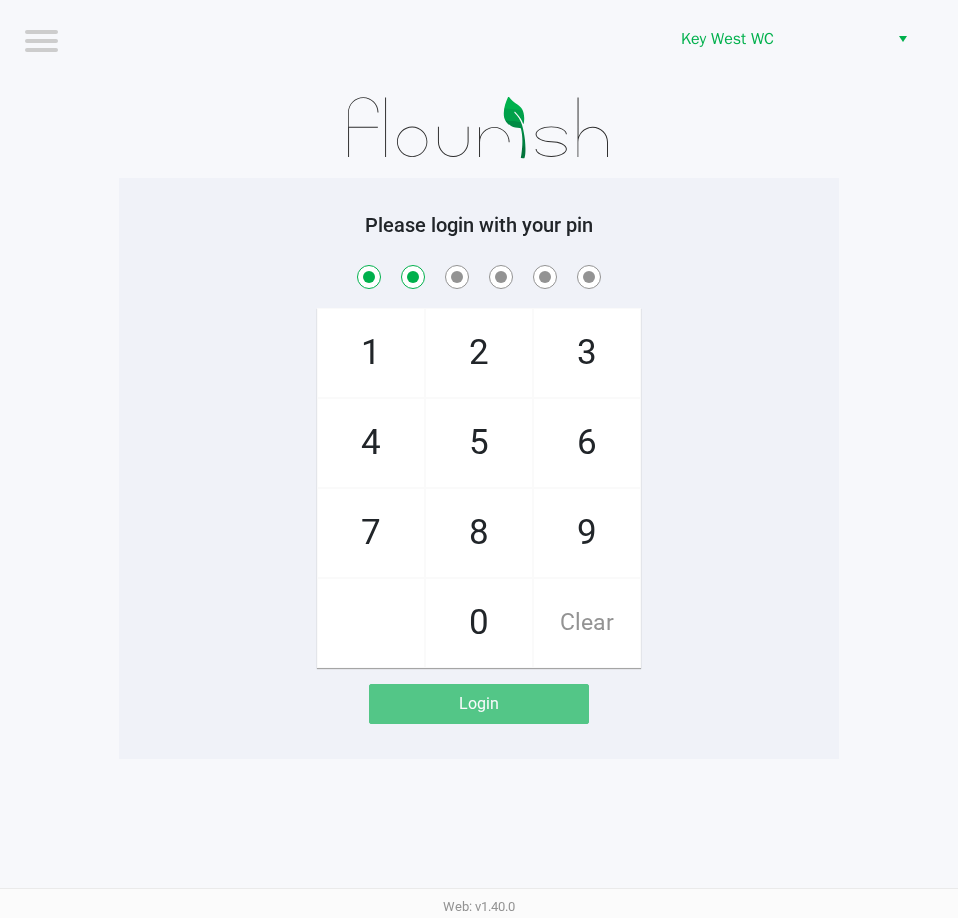 checkbox on "true" 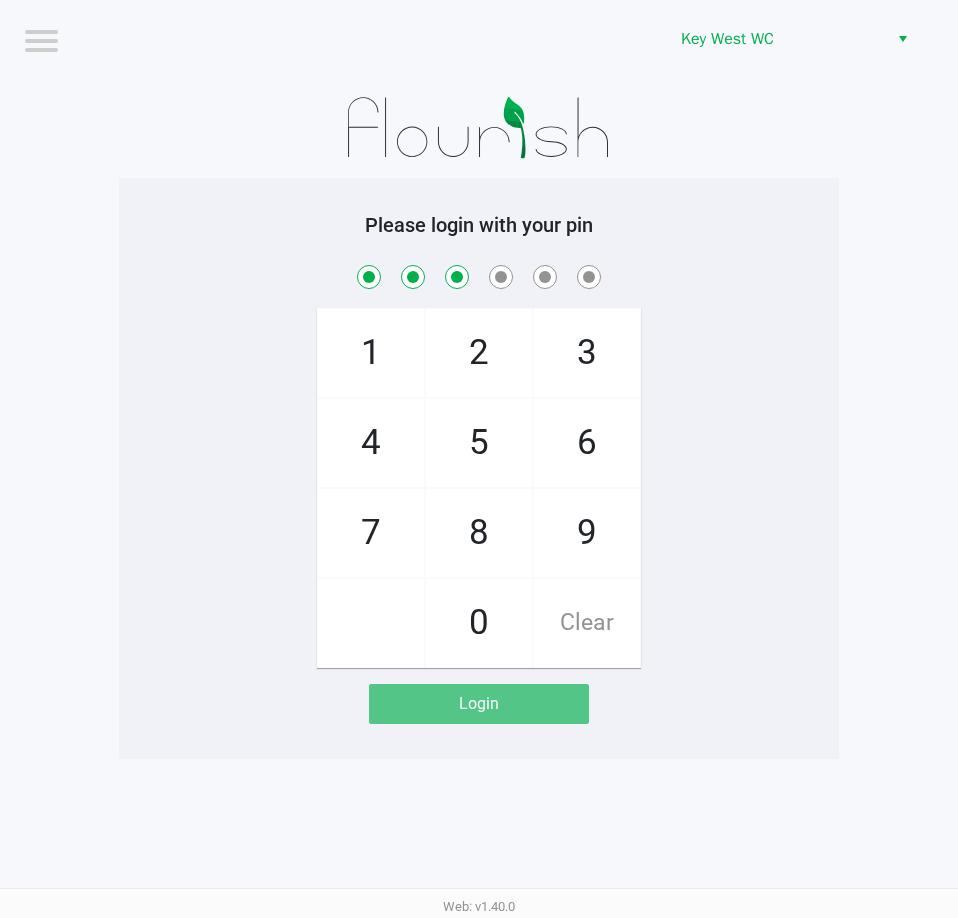 checkbox on "true" 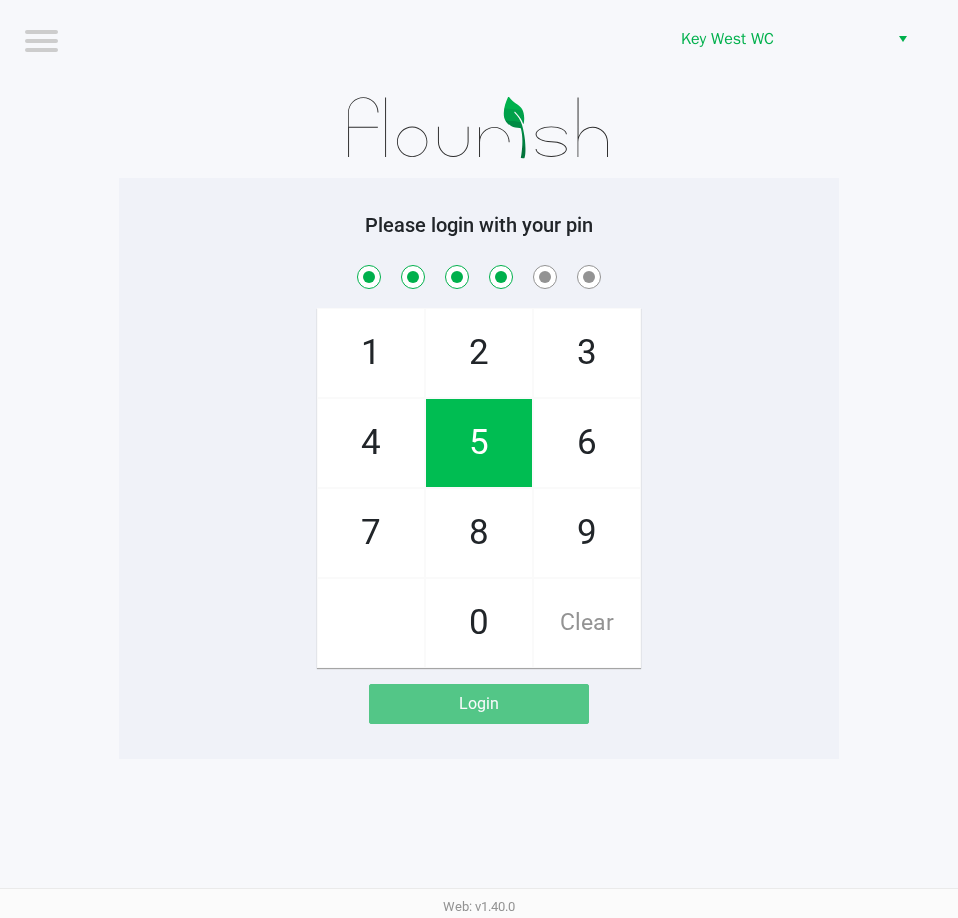 checkbox on "true" 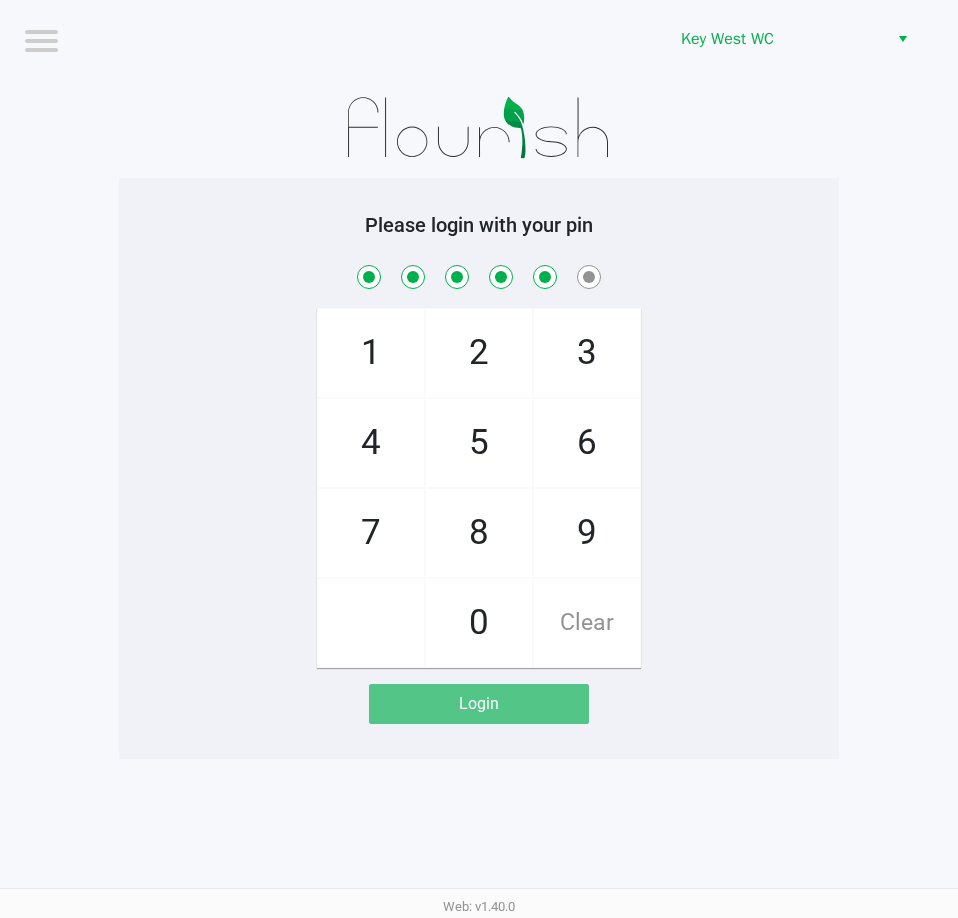 checkbox on "true" 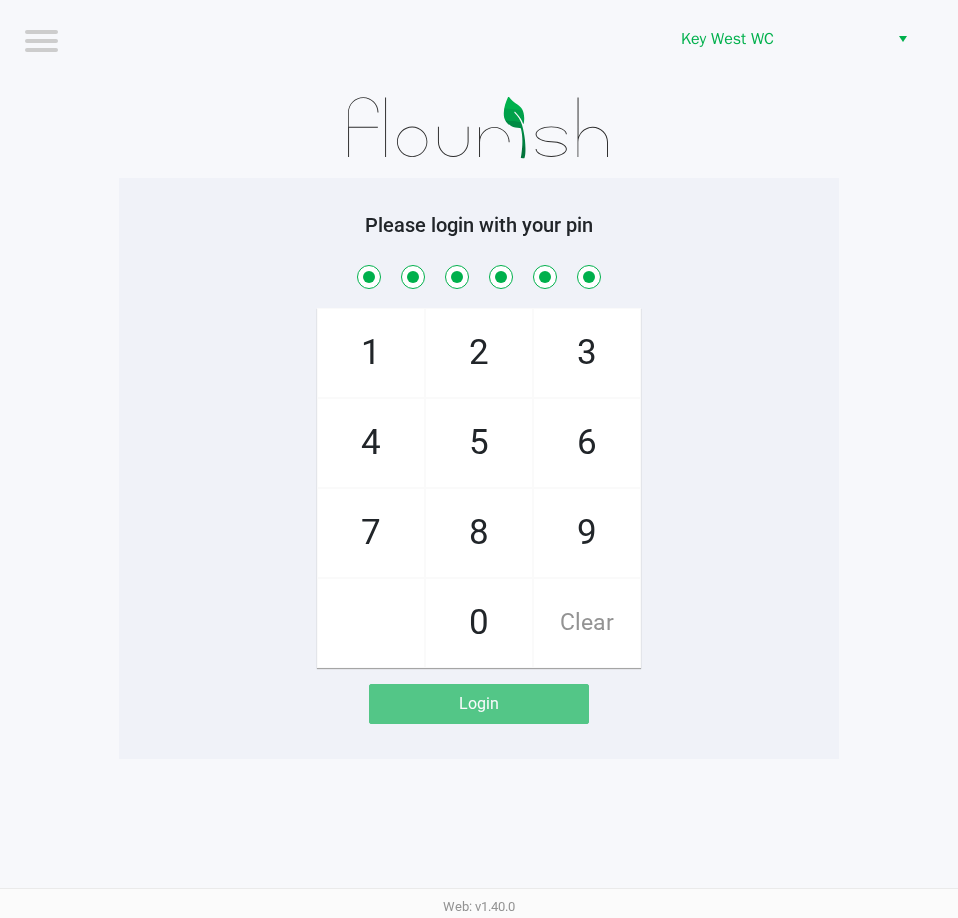 checkbox on "true" 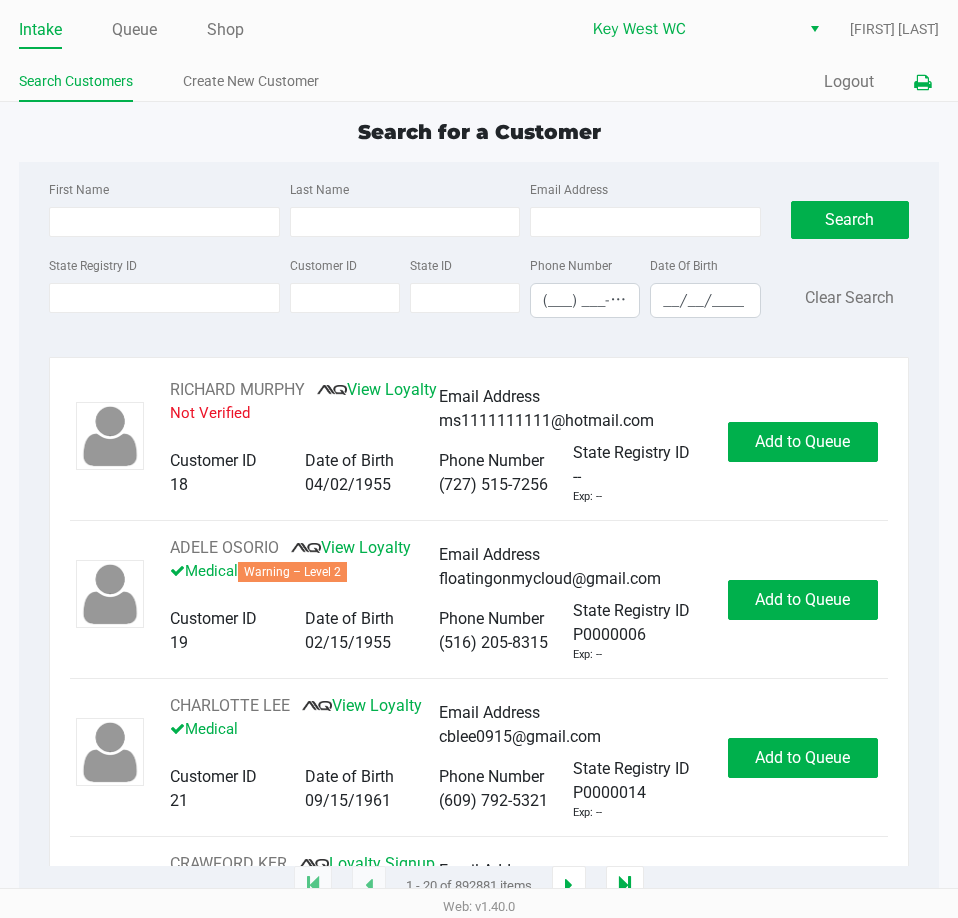 click 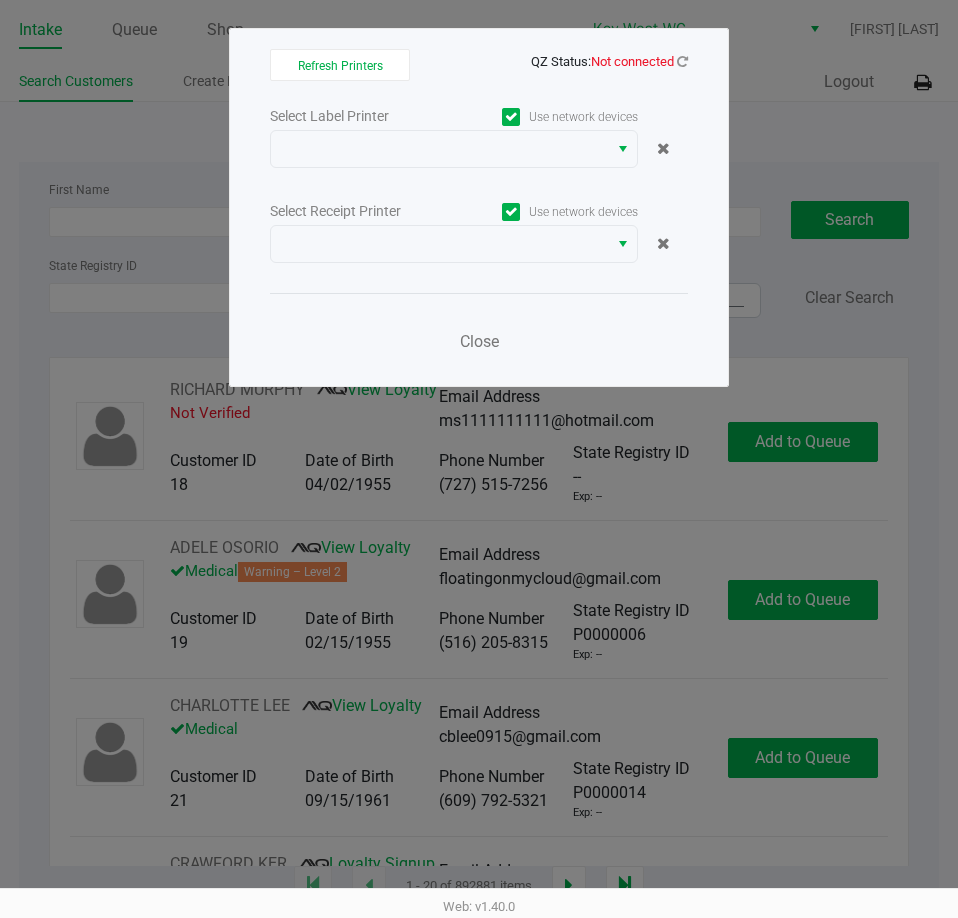 click on "Select Label Printer   Use network devices   Select Receipt Printer   Use network devices   Close" 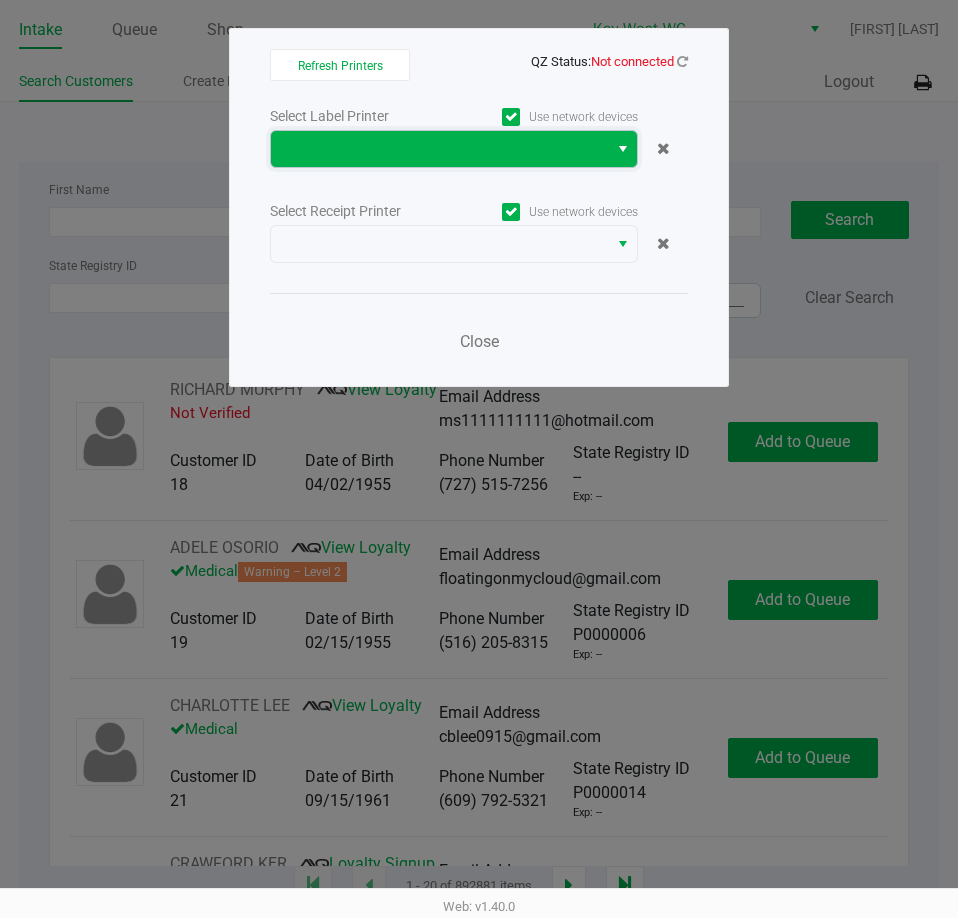 click at bounding box center (439, 149) 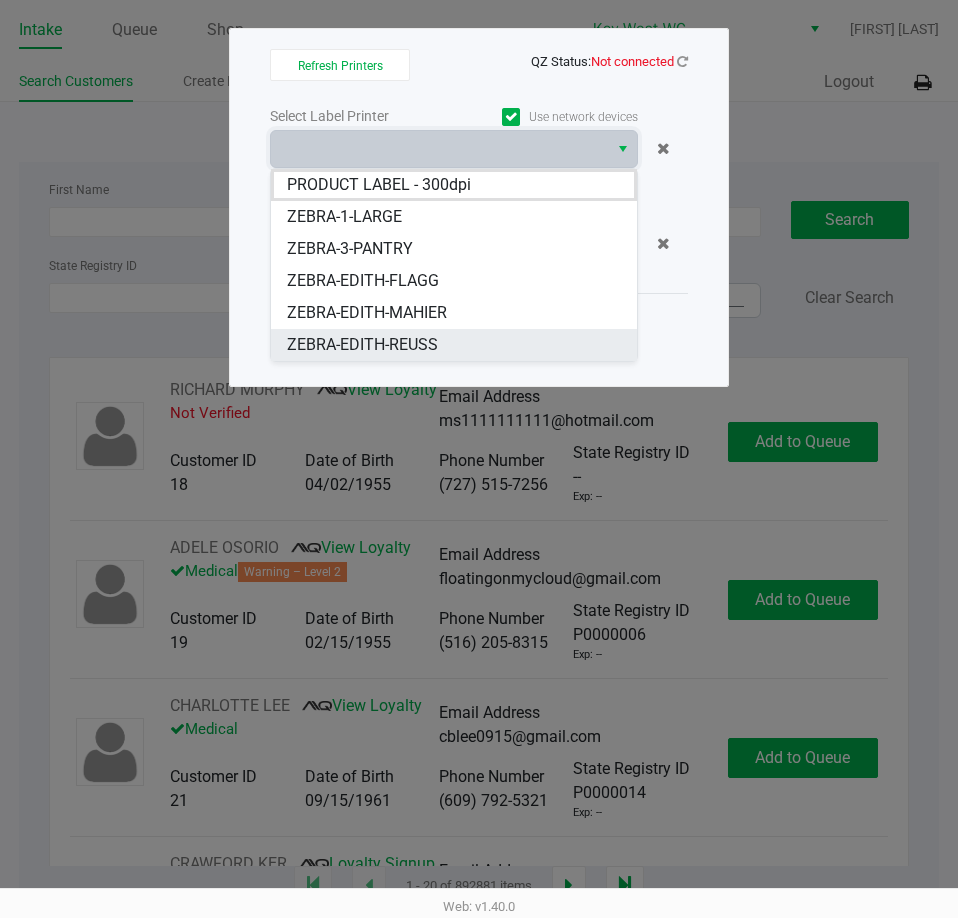 click on "ZEBRA-EDITH-REUSS" at bounding box center (454, 345) 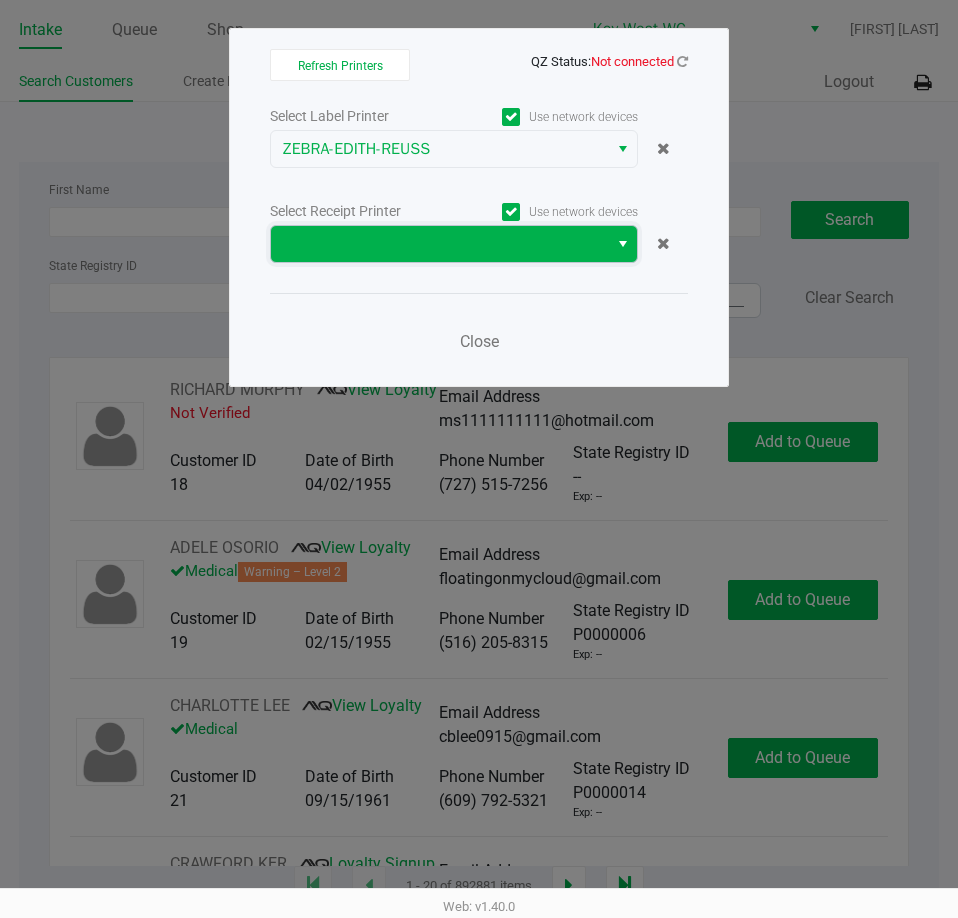 click at bounding box center [439, 244] 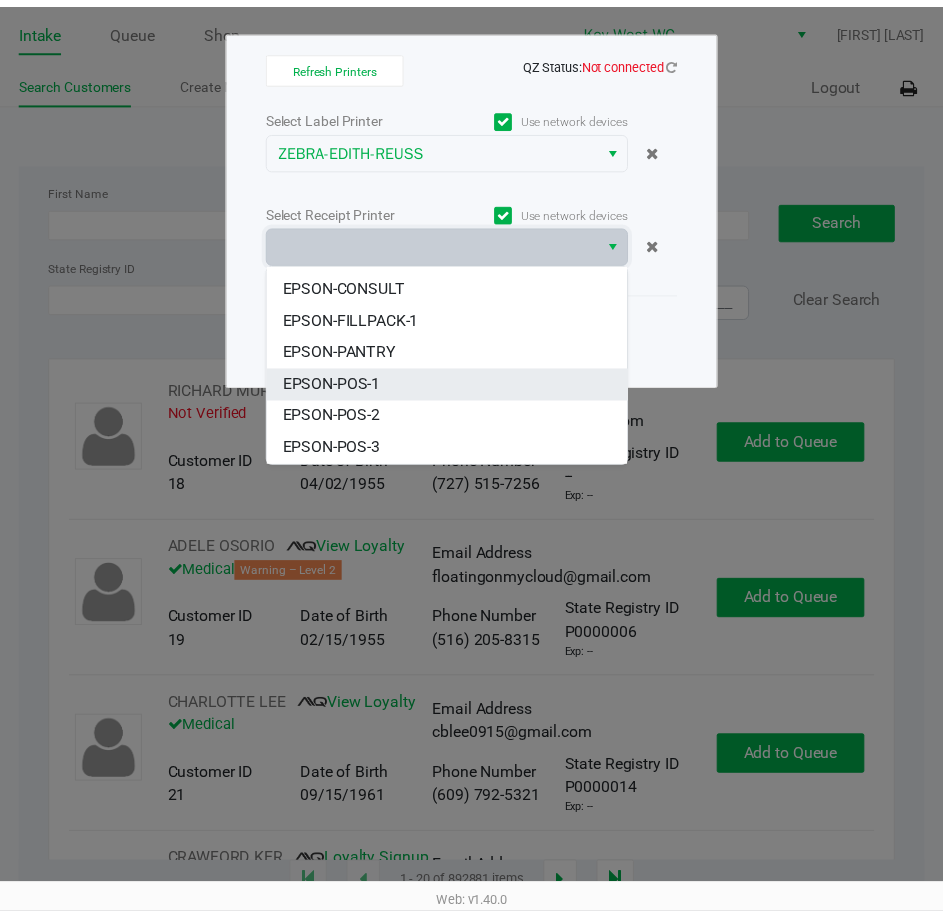 scroll, scrollTop: 88, scrollLeft: 0, axis: vertical 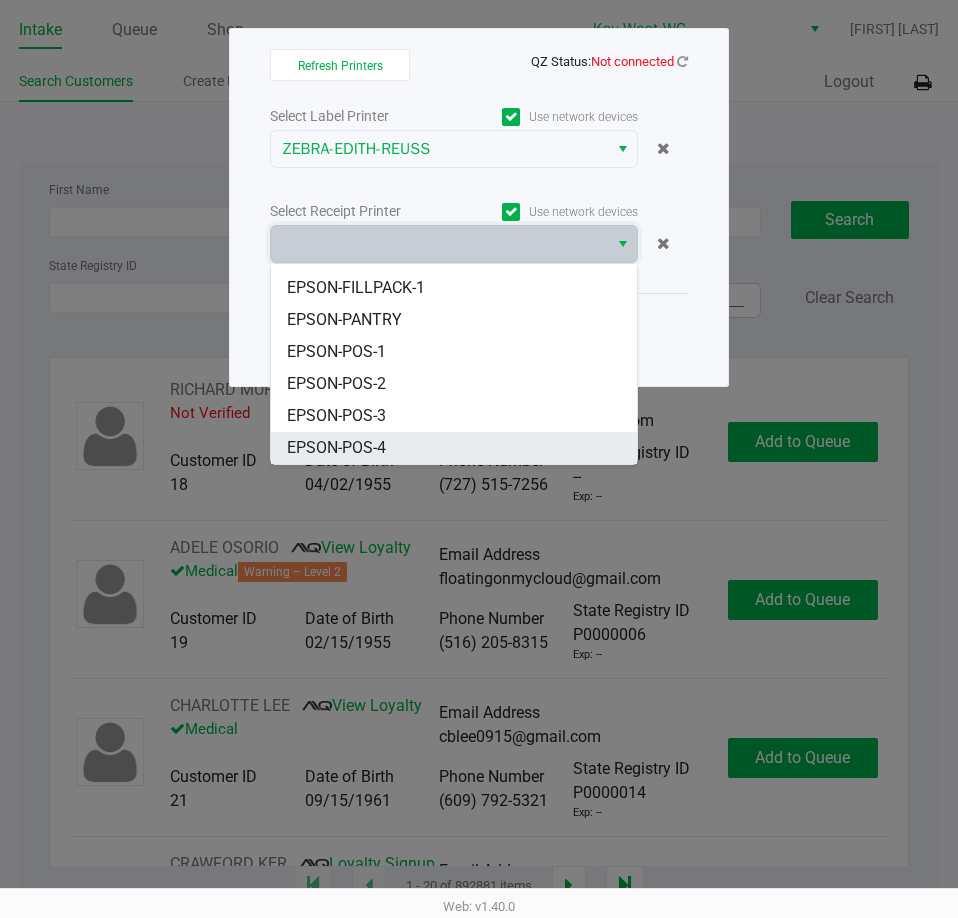click on "EPSON-POS-4" at bounding box center (336, 448) 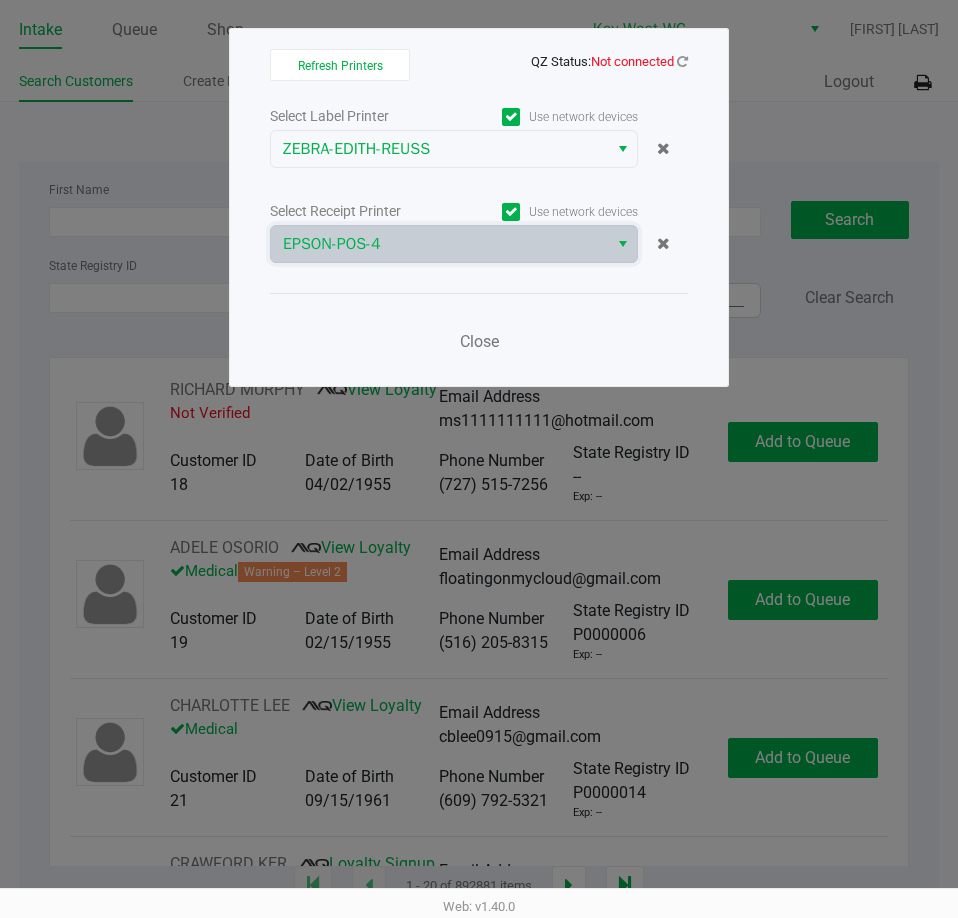 drag, startPoint x: 779, startPoint y: 156, endPoint x: 384, endPoint y: 260, distance: 408.46176 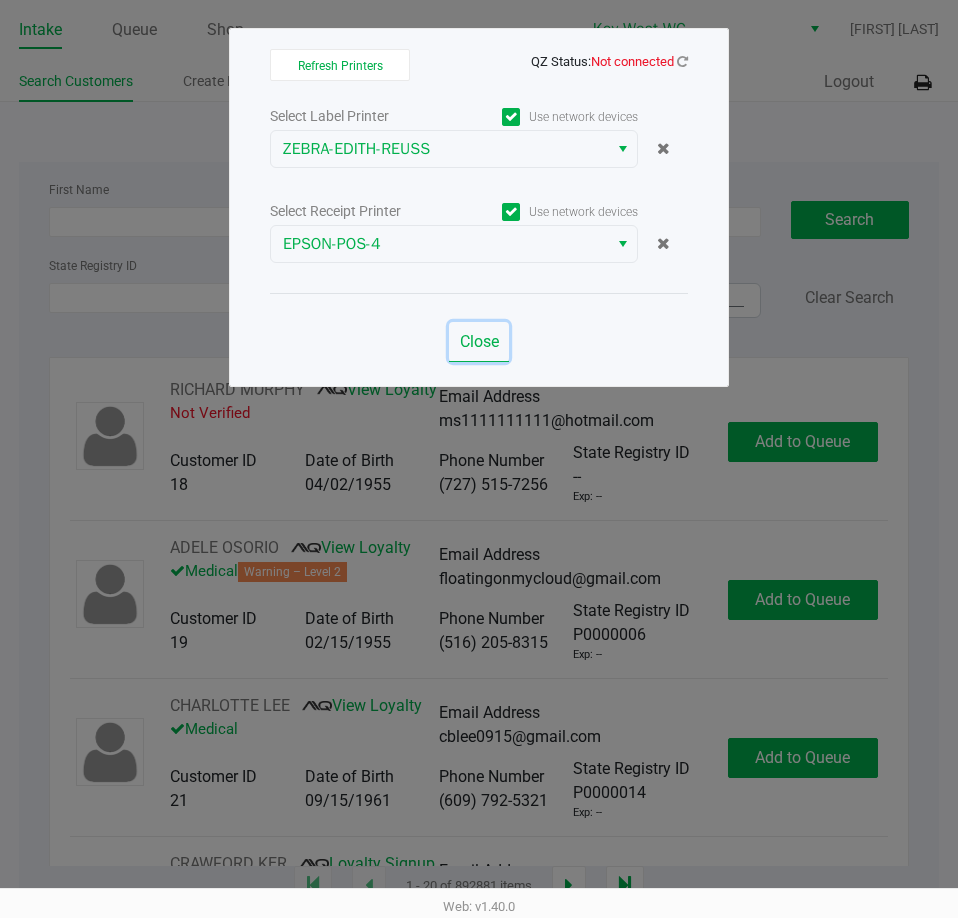 click on "Close" 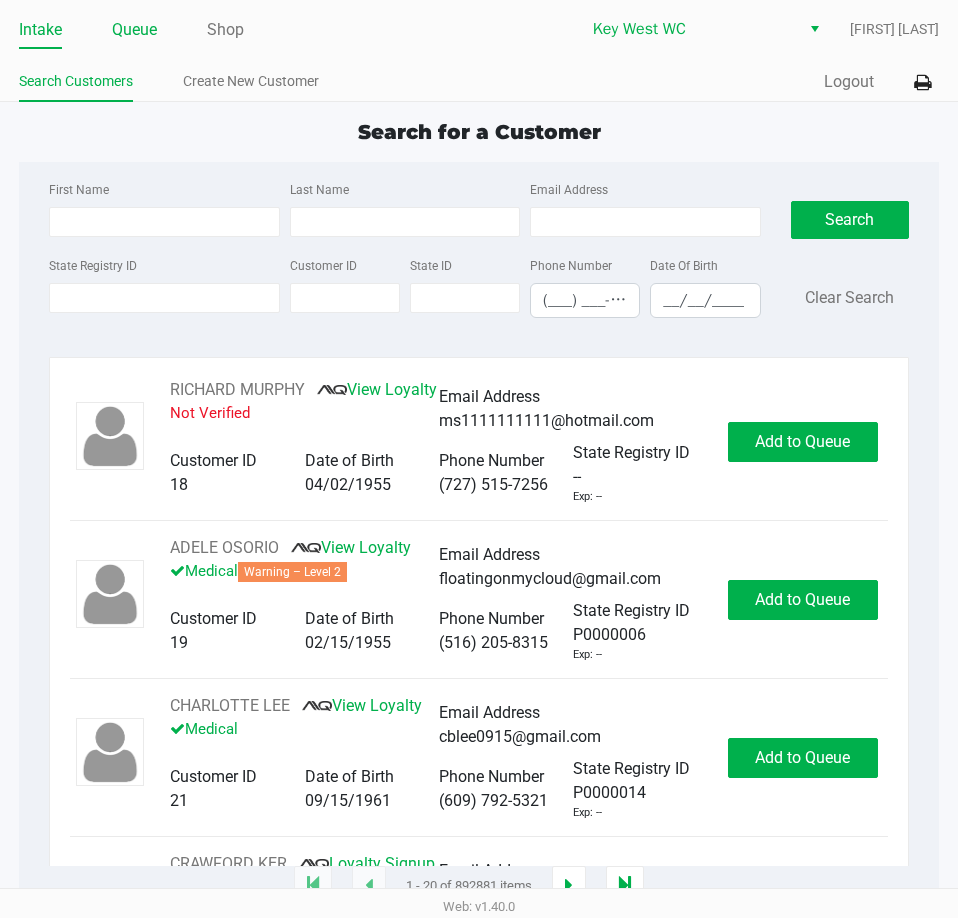 click on "Queue" 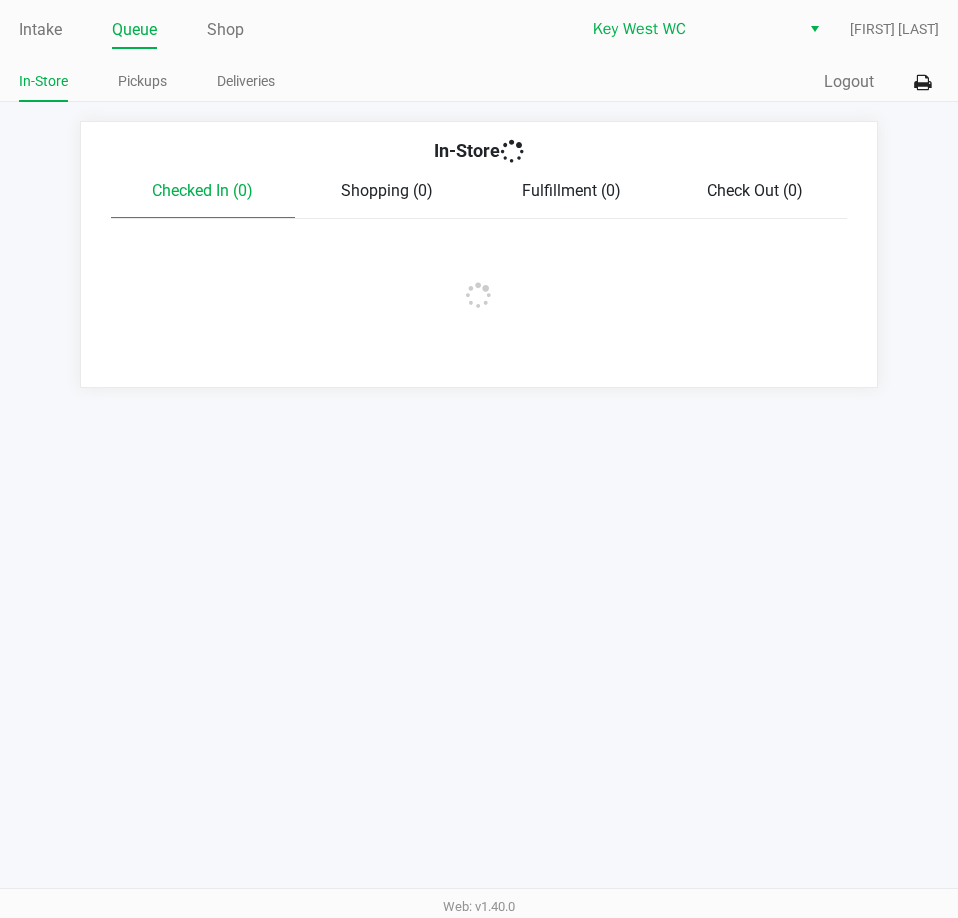 click on "In-Store Pickups Deliveries" 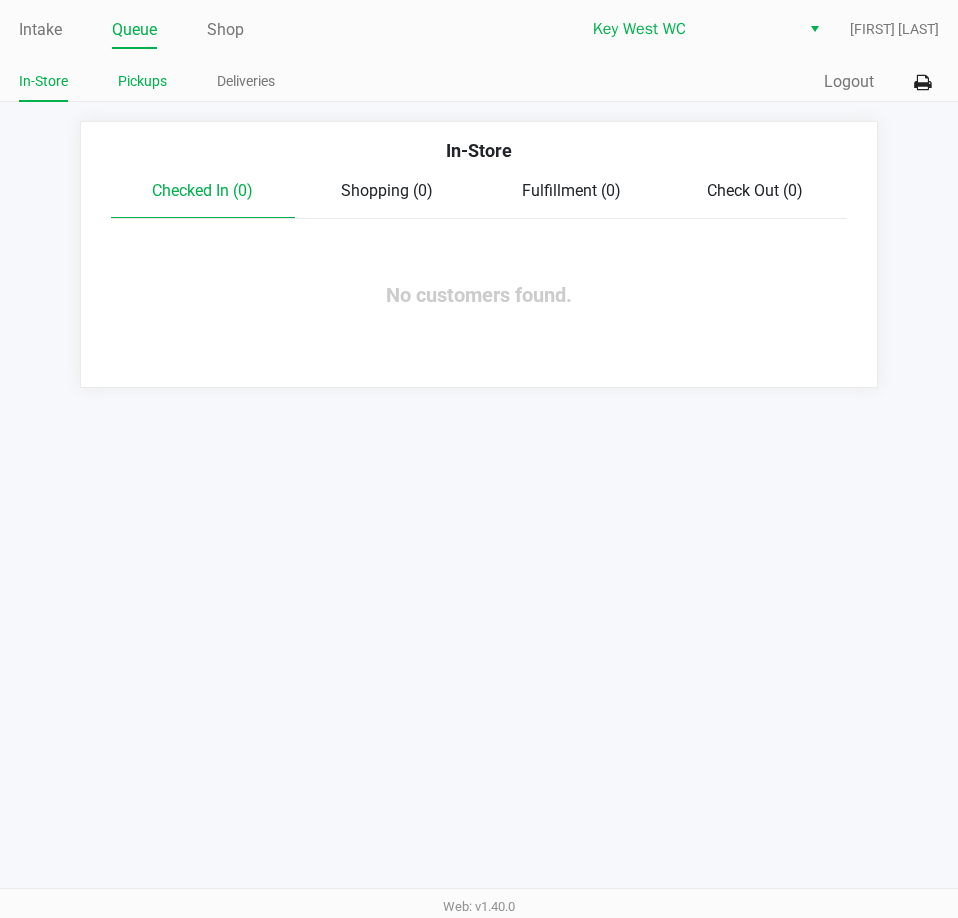click on "Pickups" 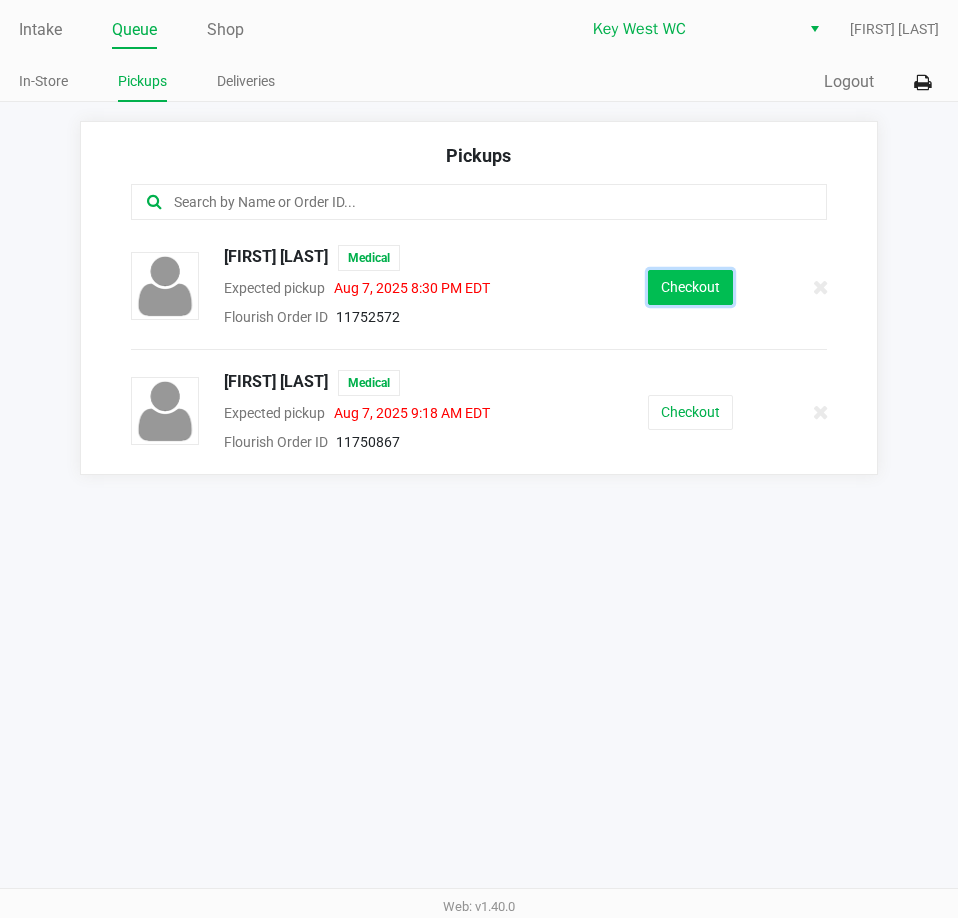 click on "Checkout" 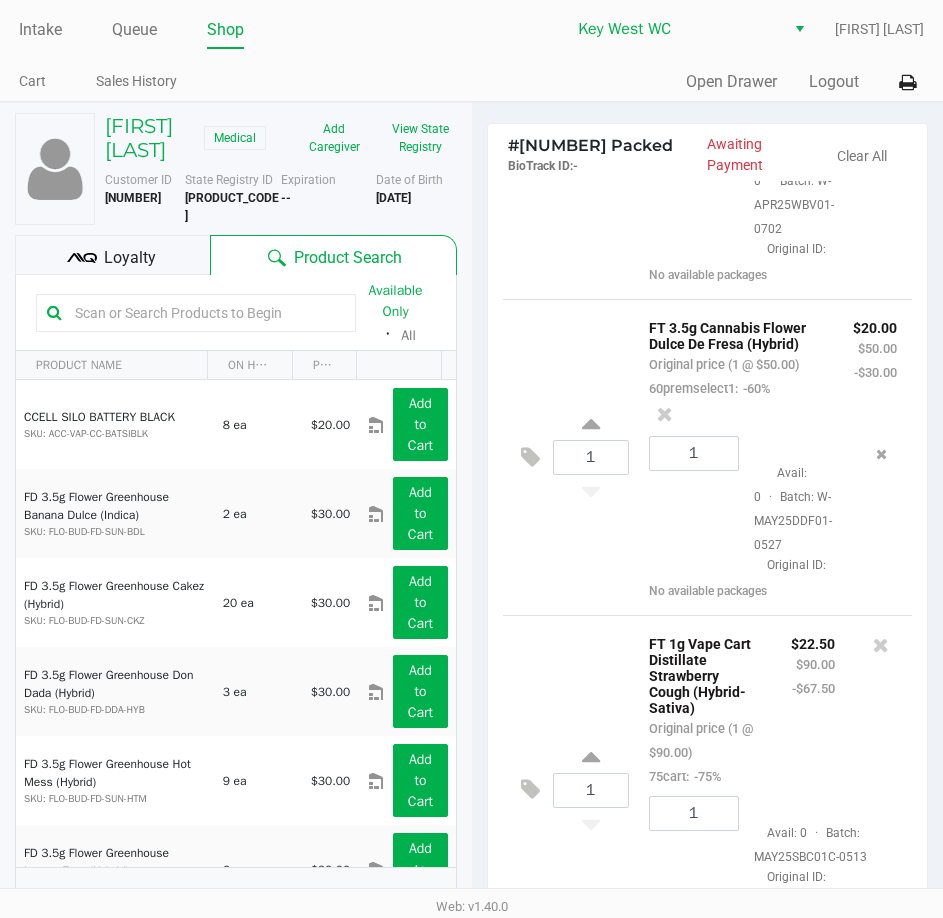 scroll, scrollTop: 402, scrollLeft: 0, axis: vertical 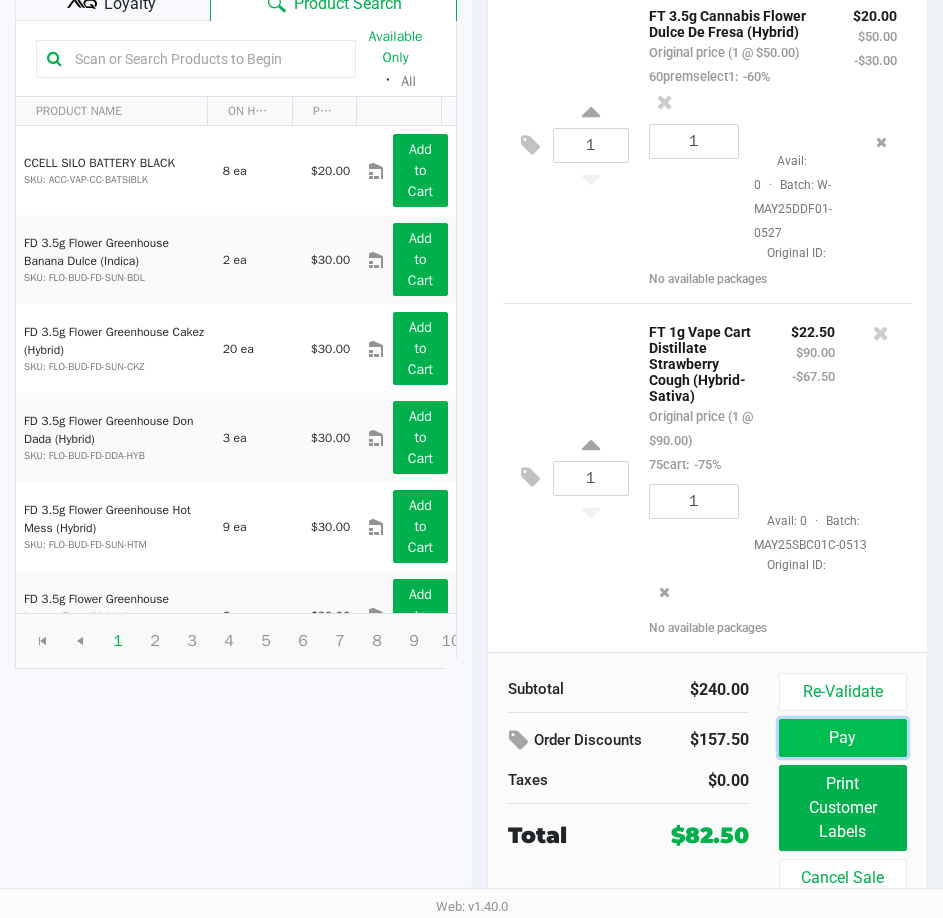 click on "Pay" 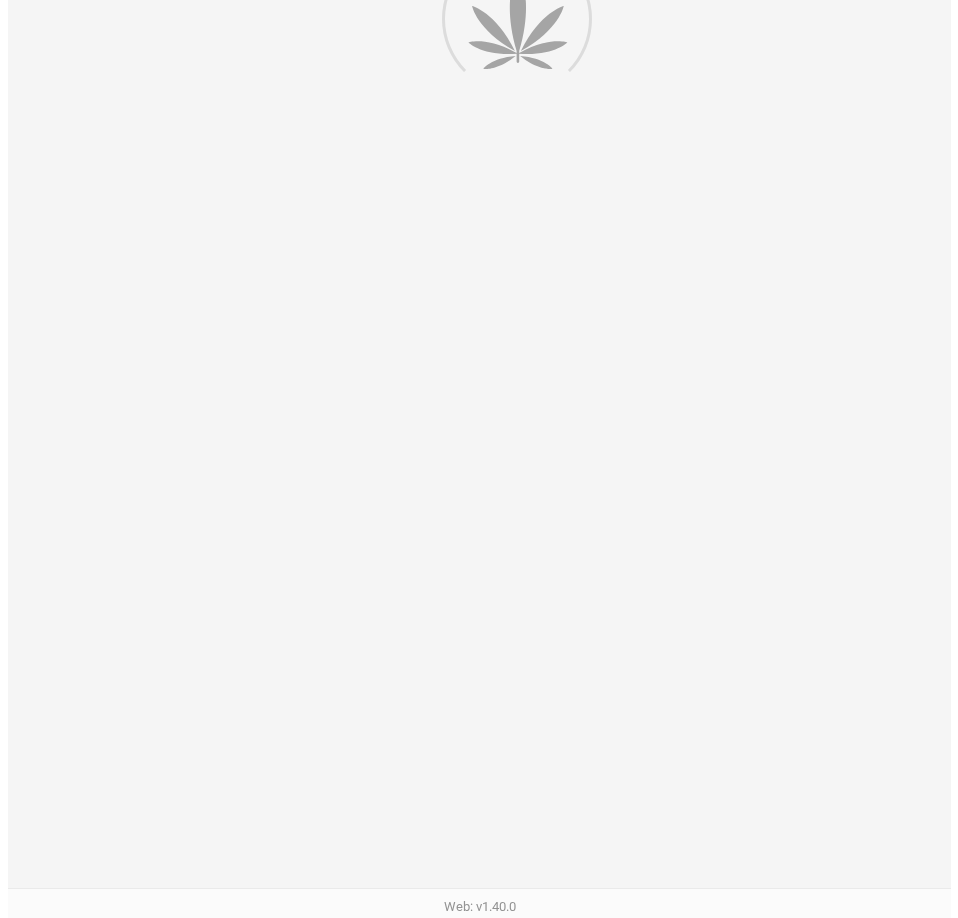 scroll, scrollTop: 0, scrollLeft: 0, axis: both 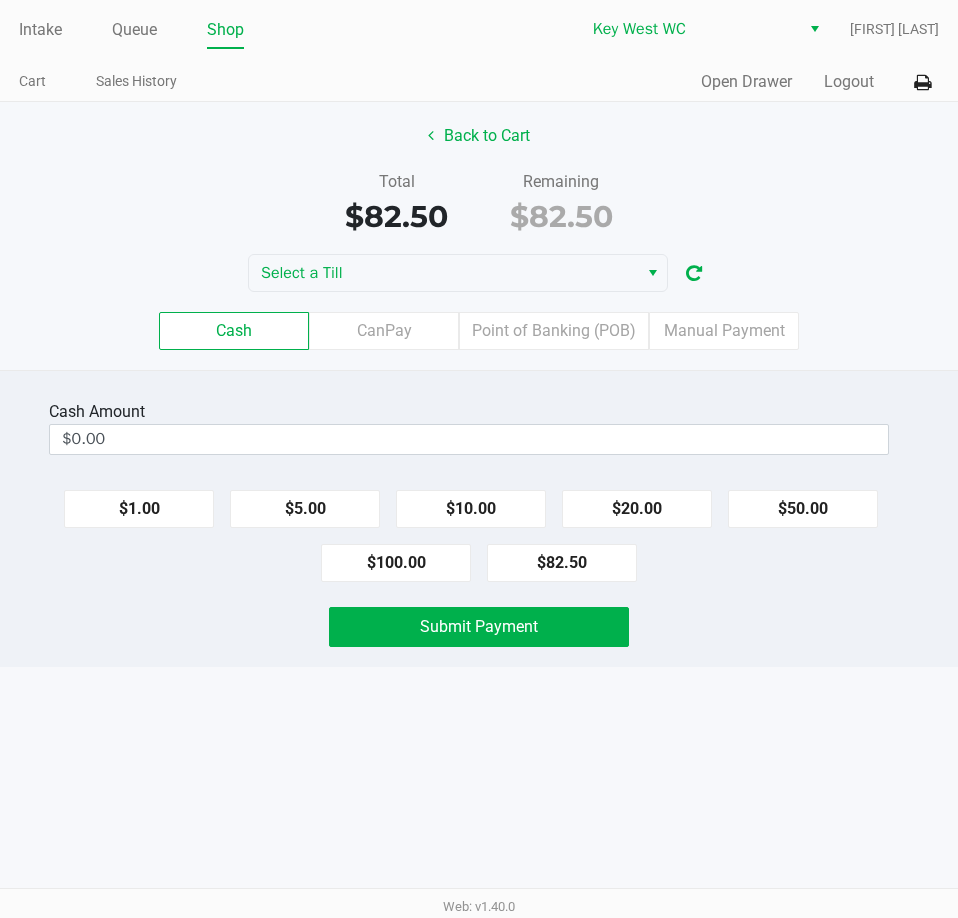 click on "Back to Cart   Total   $82.50   Remaining   $82.50  Select a Till  Cash   CanPay   Point of Banking (POB)   Manual Payment" 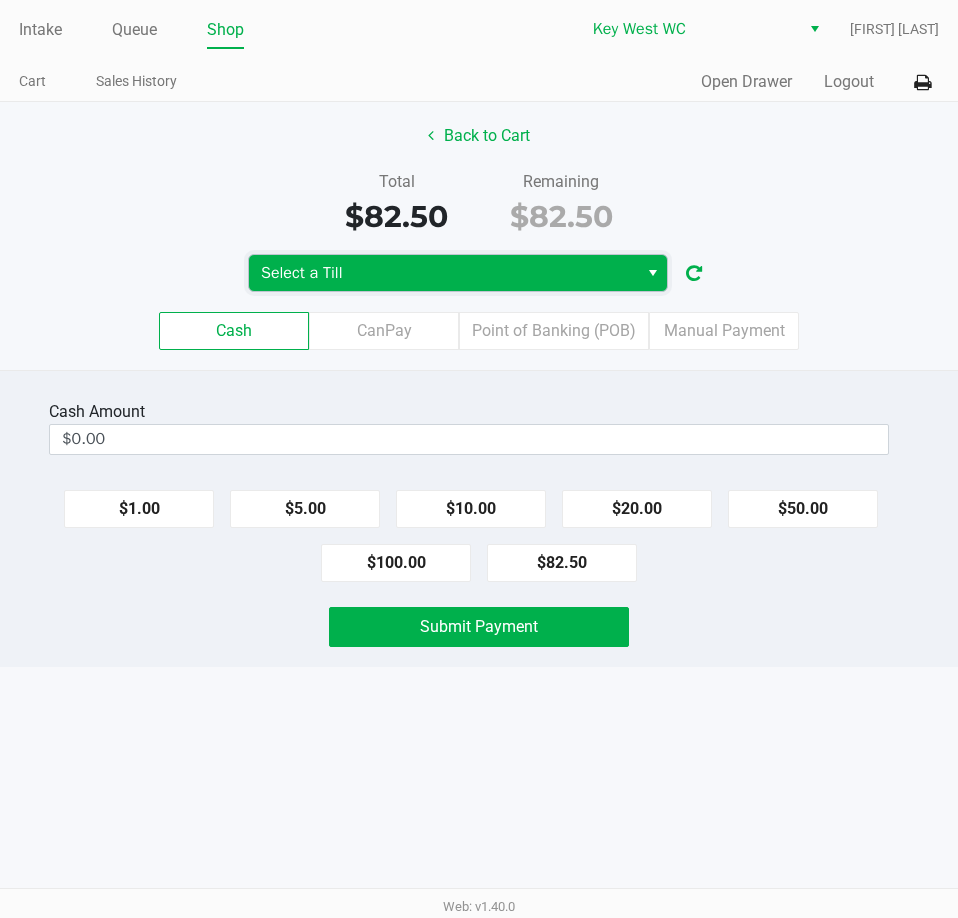 click on "Select a Till" at bounding box center [443, 273] 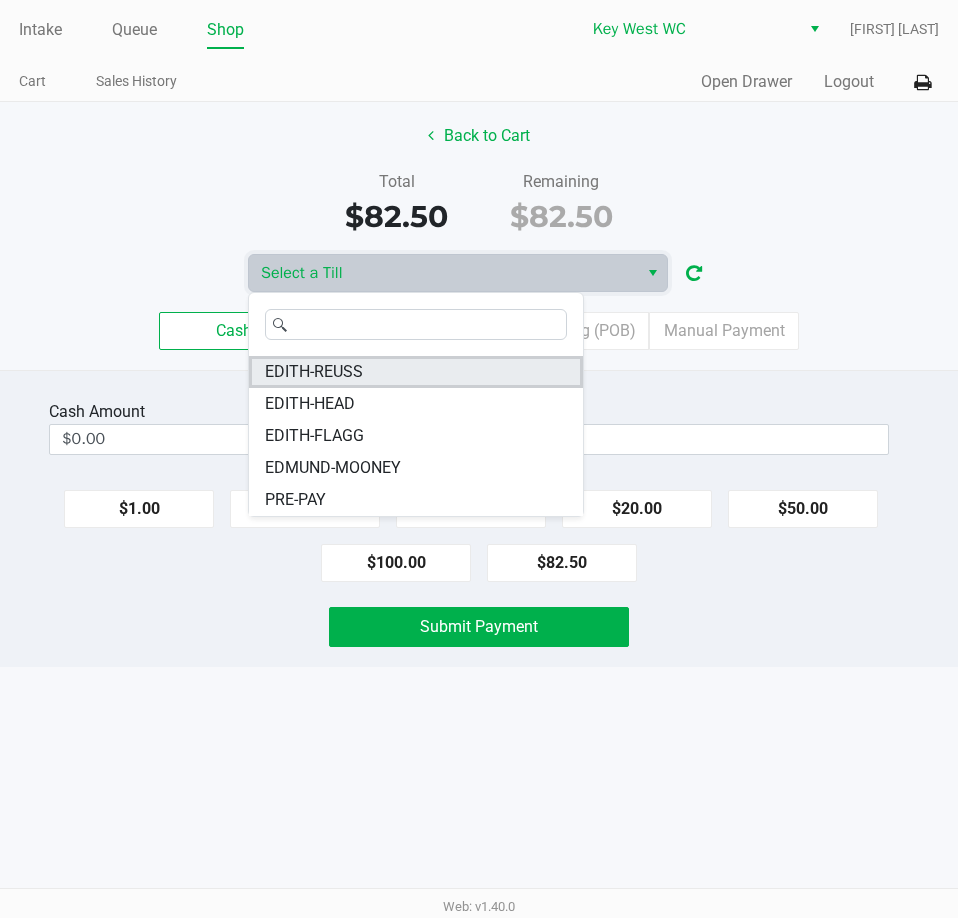 click on "EDITH-REUSS" at bounding box center (314, 372) 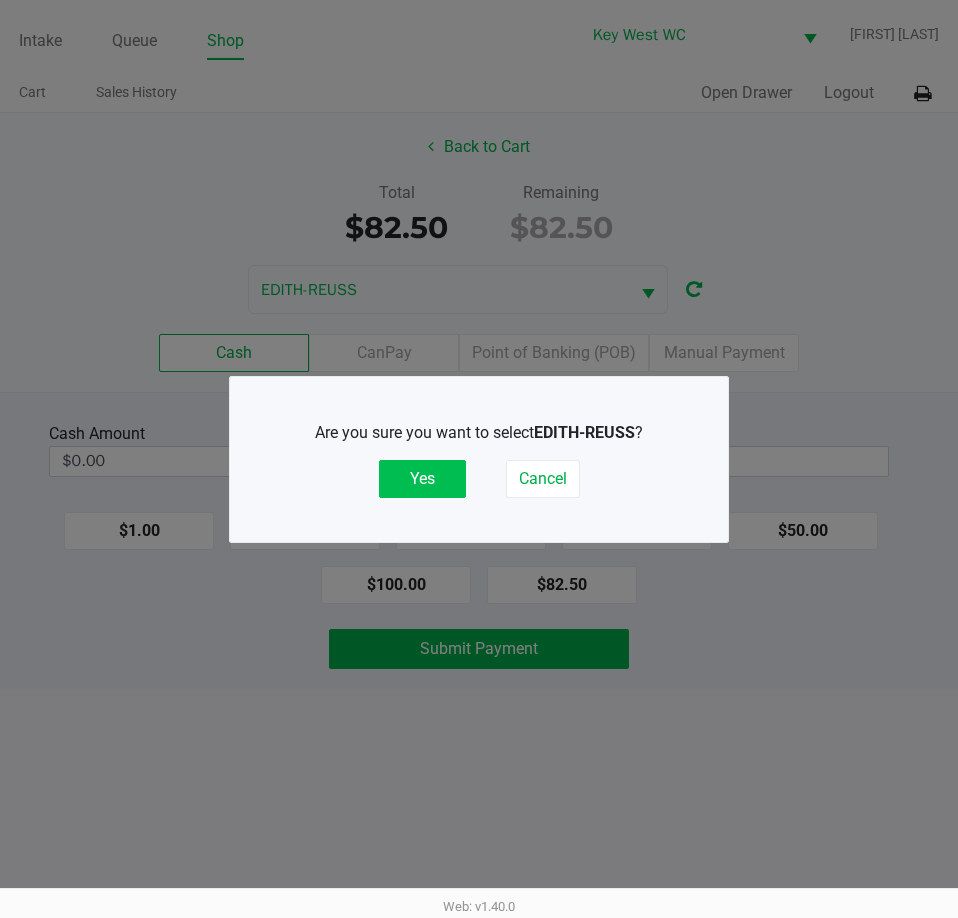 click on "Yes" 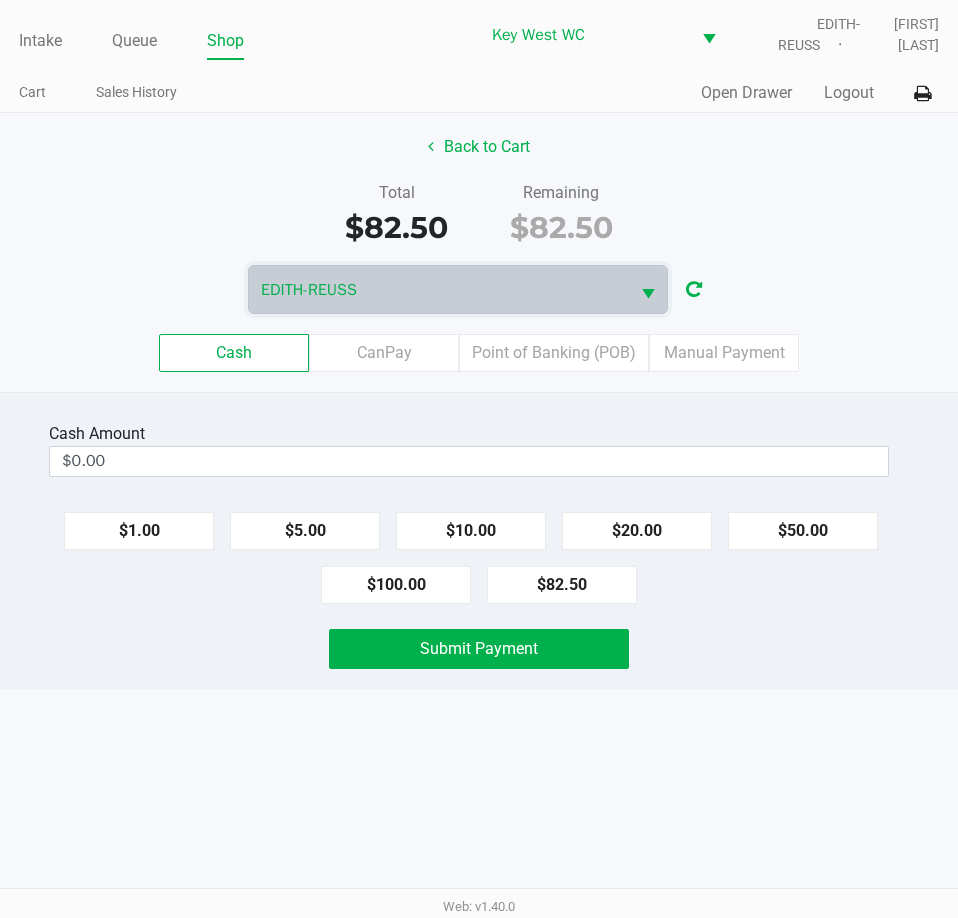click on "Intake Queue Shop [CITY] WC EDITH-REUSS [FIRST] [LAST] Cart Sales History Quick Sale Open Drawer Logout Back to Cart Total $82.50 Remaining $82.50 EDITH-REUSS Cash CanPay Point of Banking (POB) Manual Payment Cash Amount $0.00 $1.00 $5.00 $10.00 $20.00 $50.00 $100.00 $82.50 Submit Payment  Web: v1.40.0" at bounding box center [479, 459] 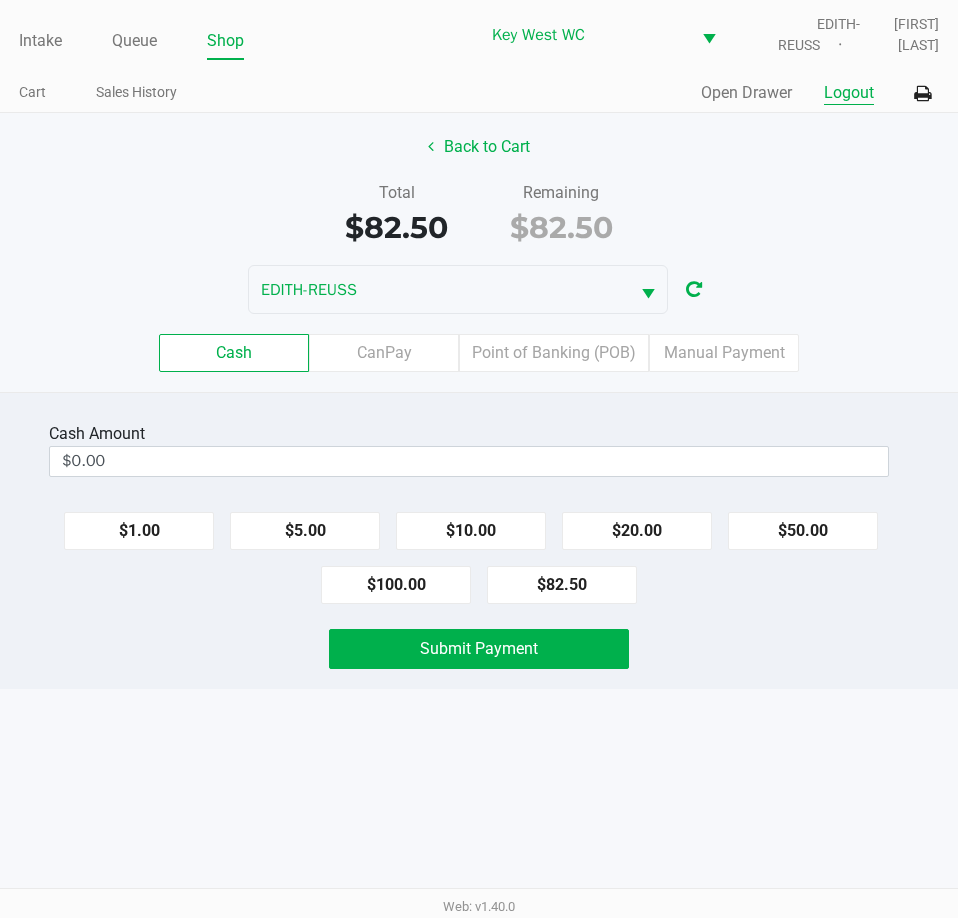 click on "Logout" 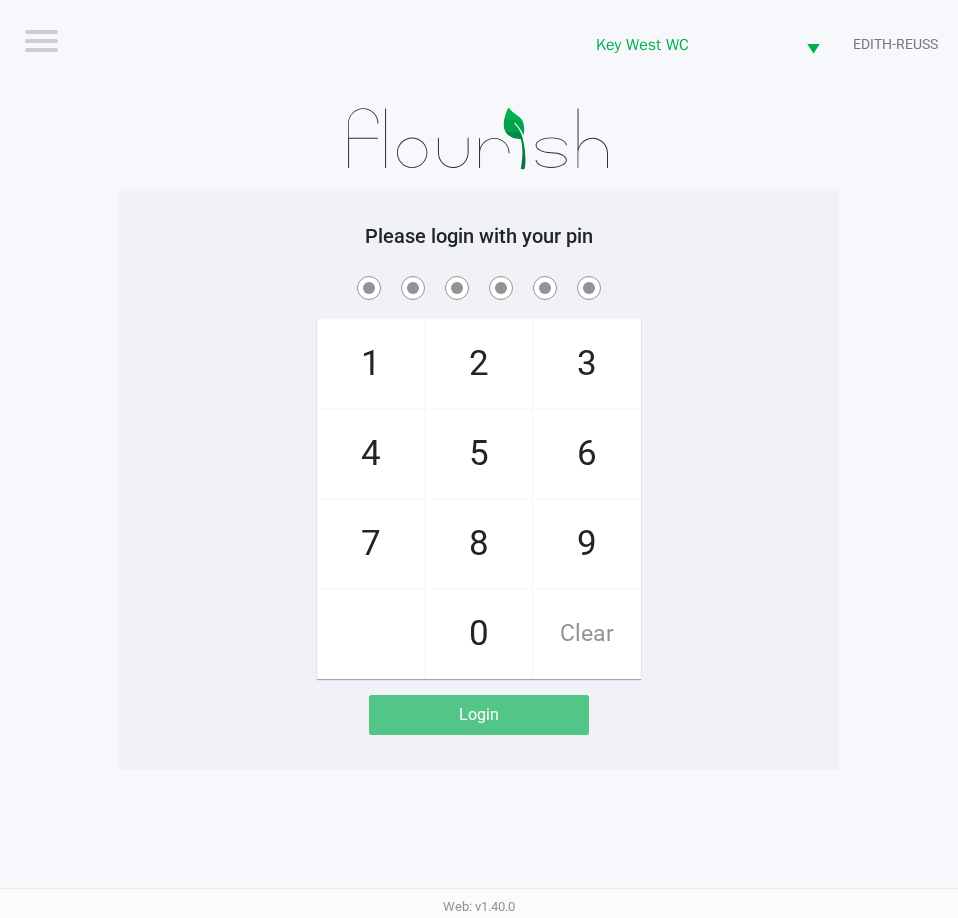 drag, startPoint x: 752, startPoint y: 192, endPoint x: 767, endPoint y: 180, distance: 19.209373 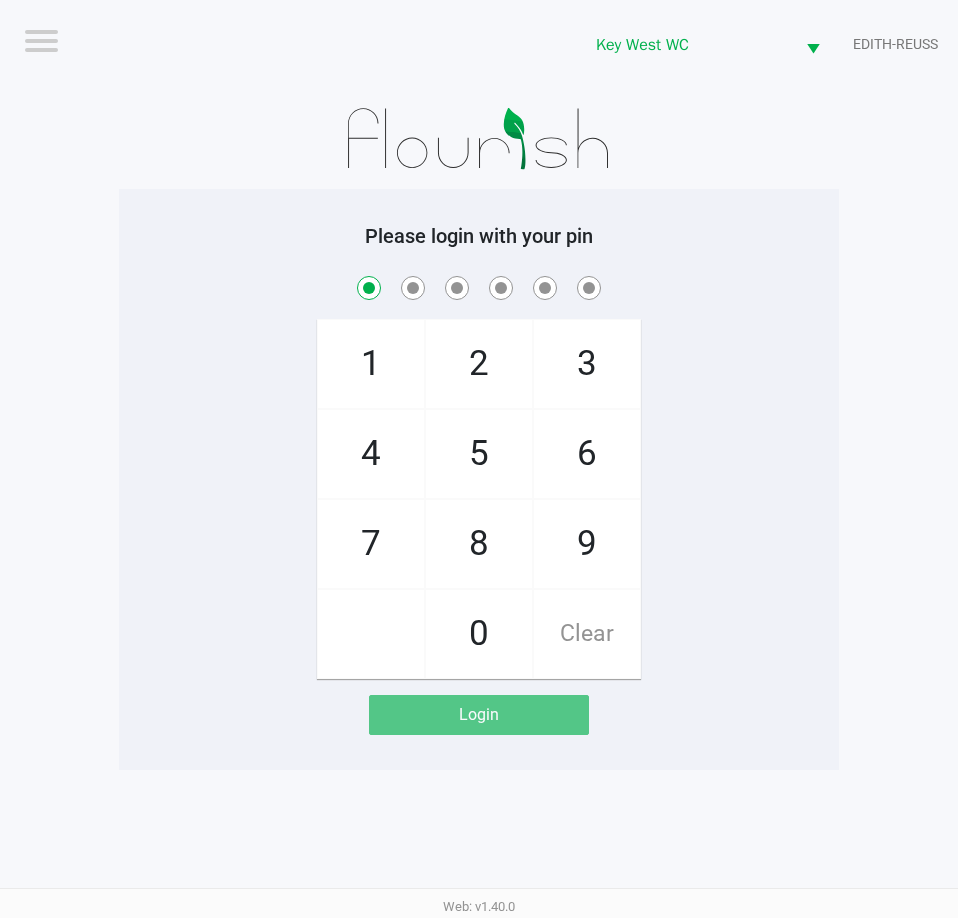 checkbox on "true" 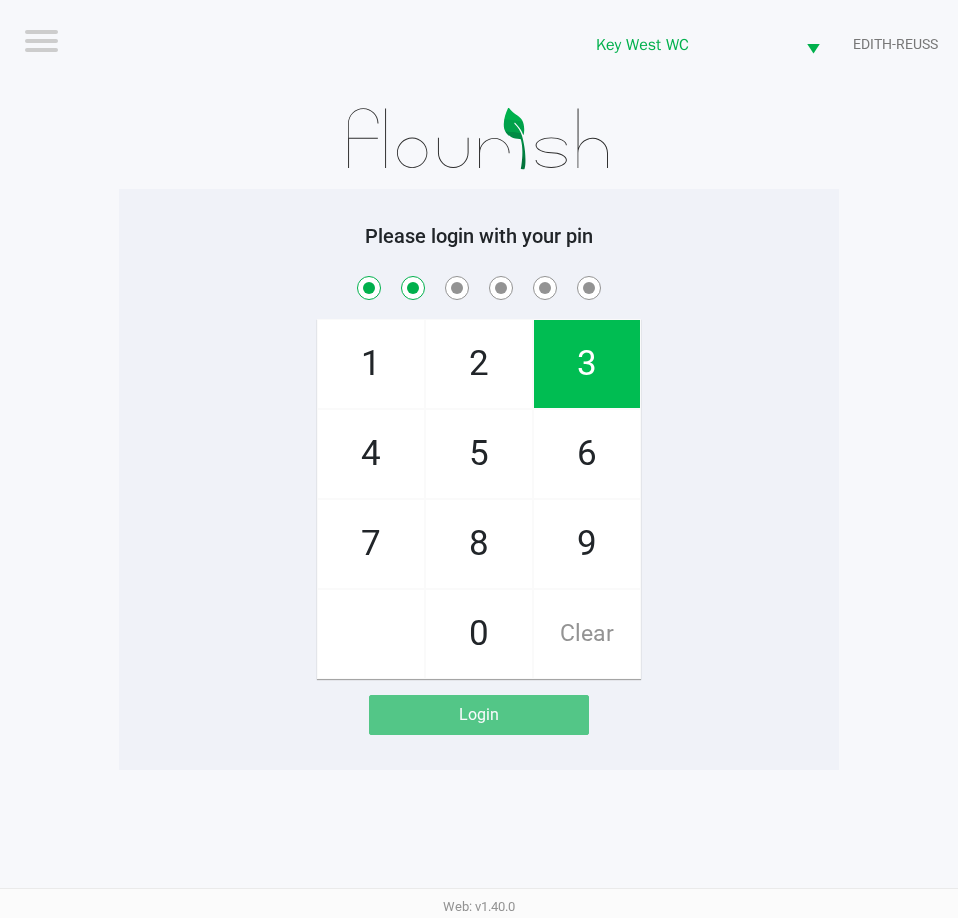 checkbox on "true" 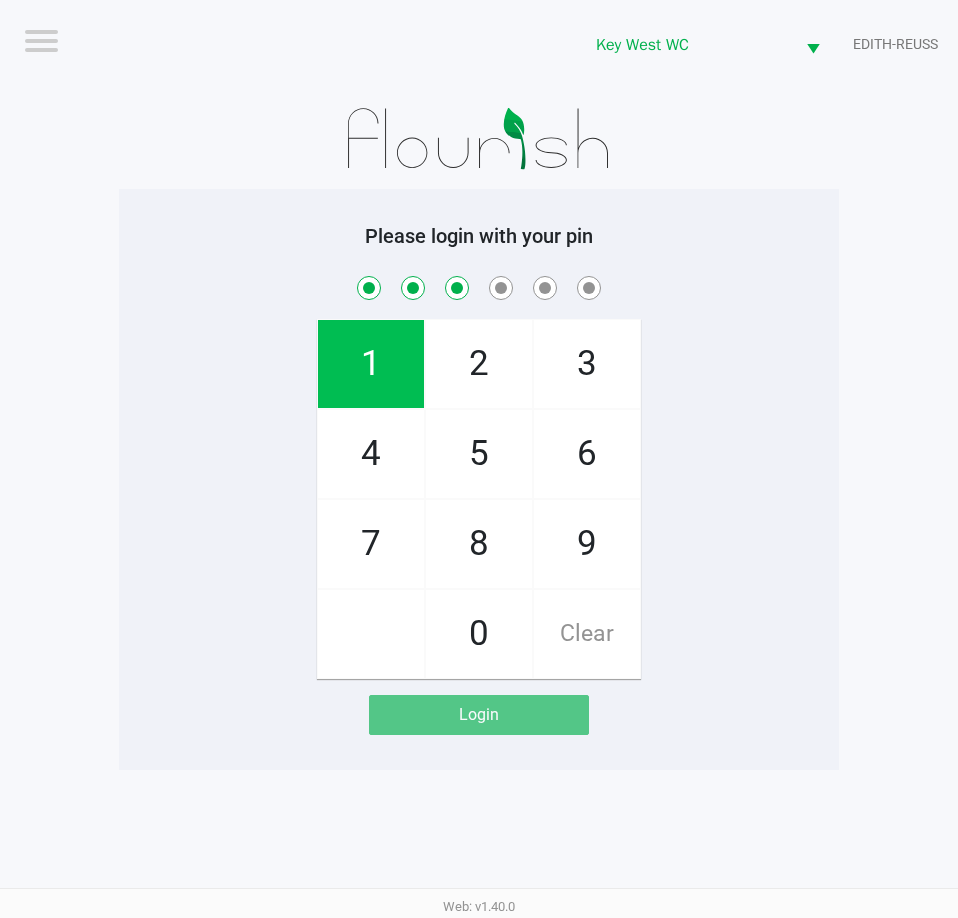 checkbox on "true" 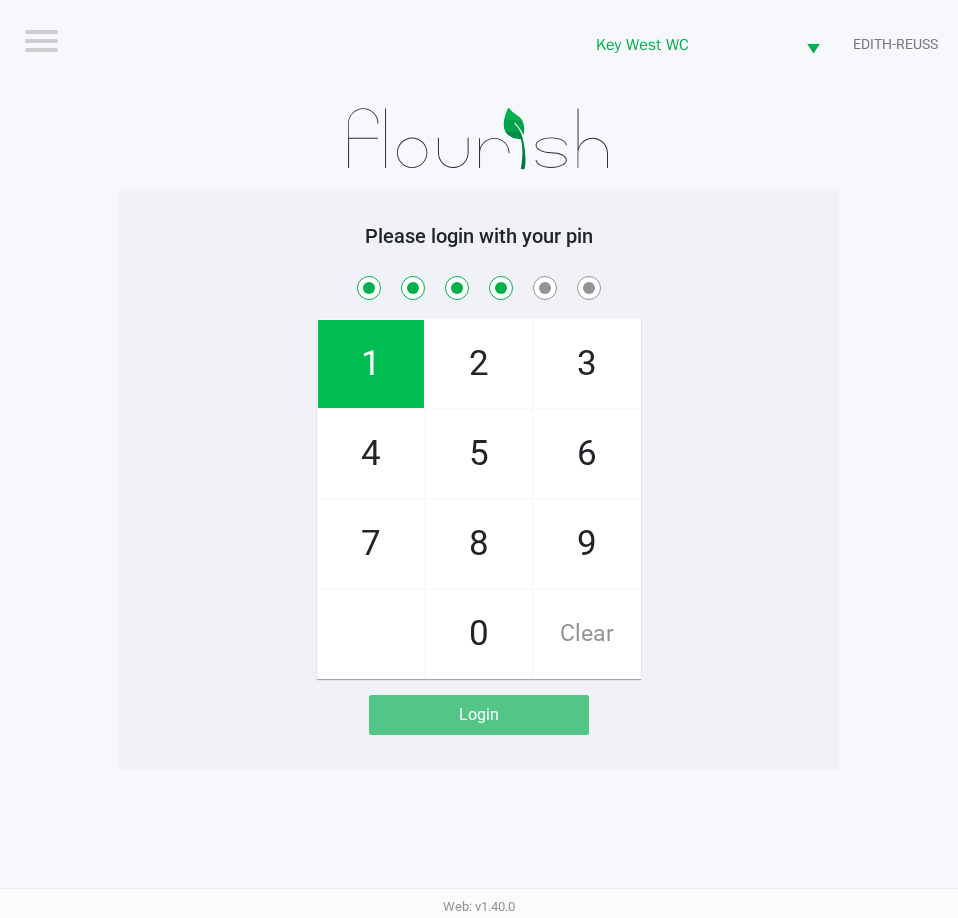 checkbox on "true" 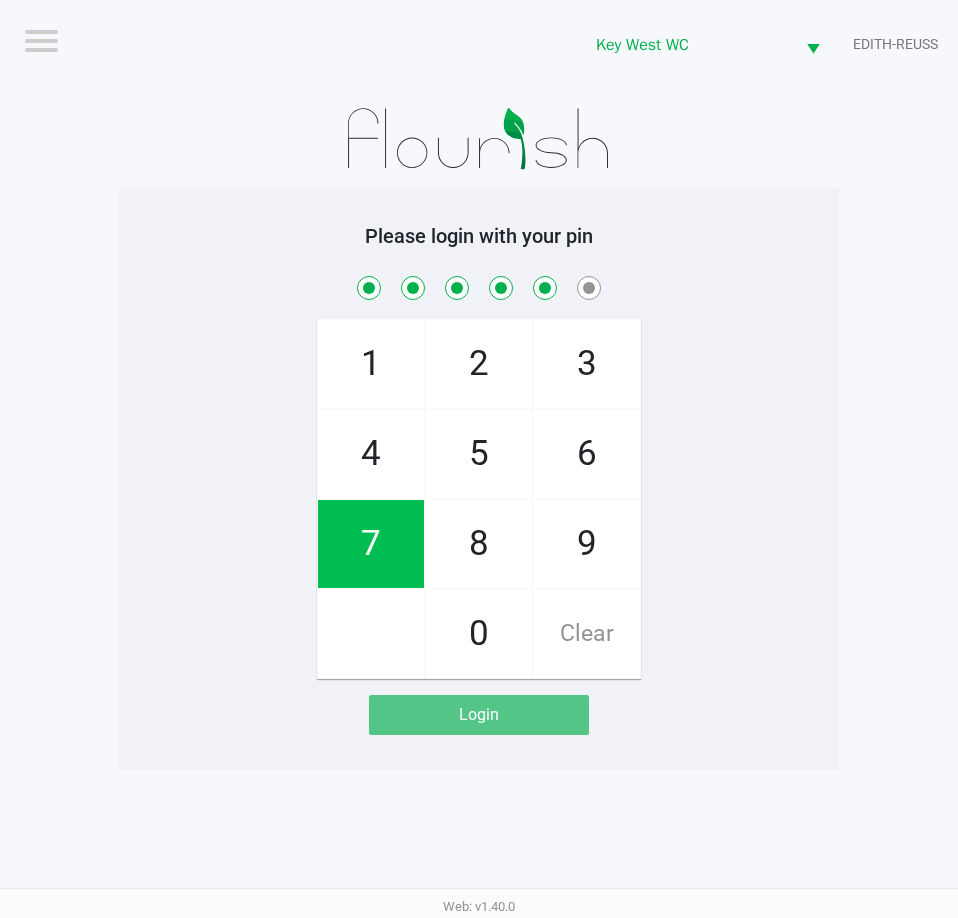 checkbox on "true" 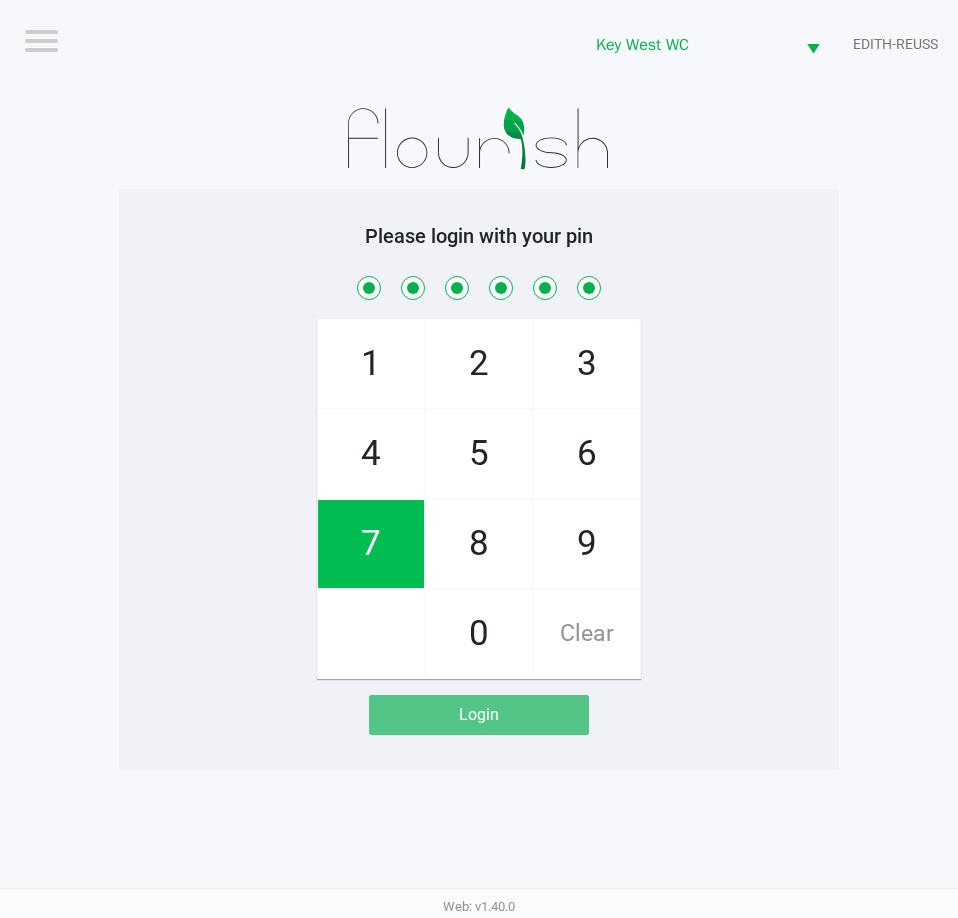 checkbox on "true" 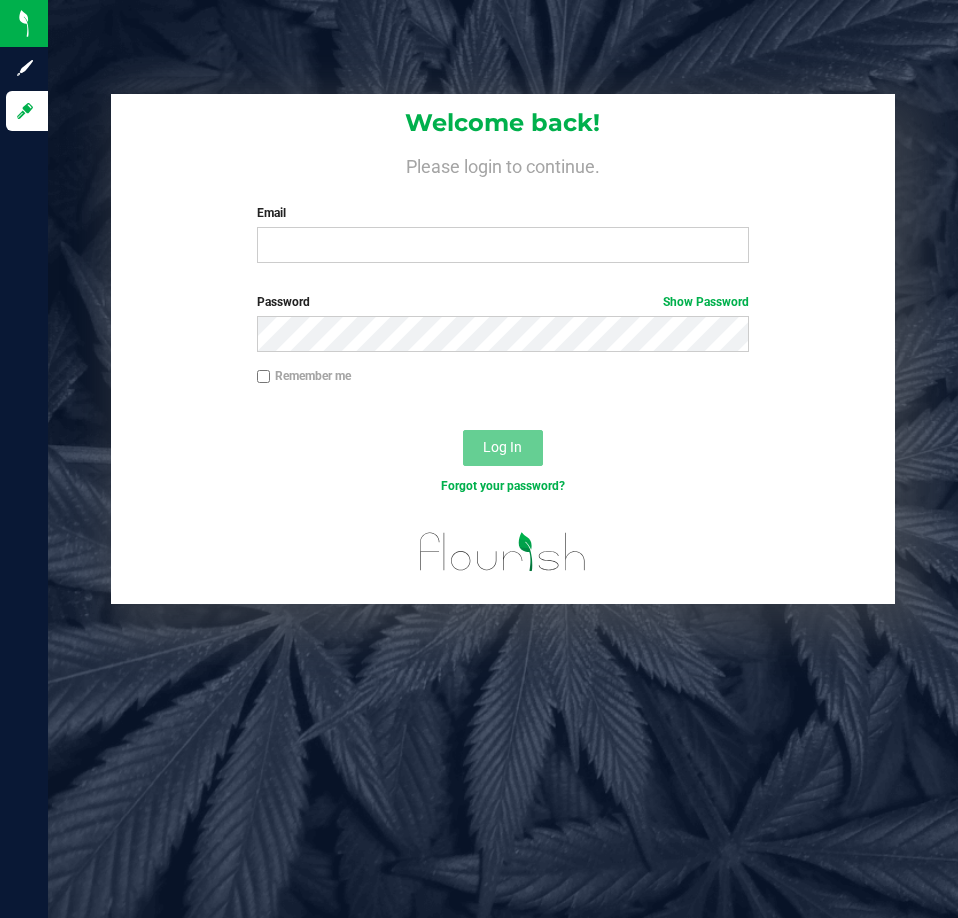scroll, scrollTop: 0, scrollLeft: 0, axis: both 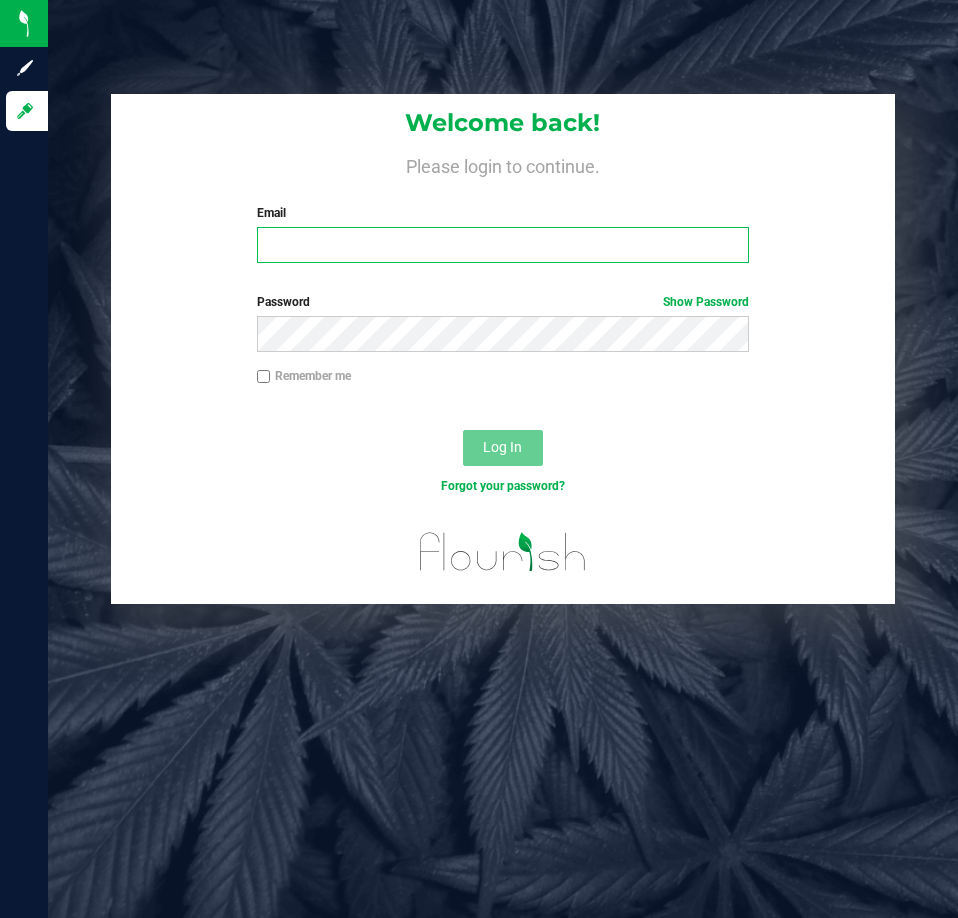 click on "Email" at bounding box center (503, 245) 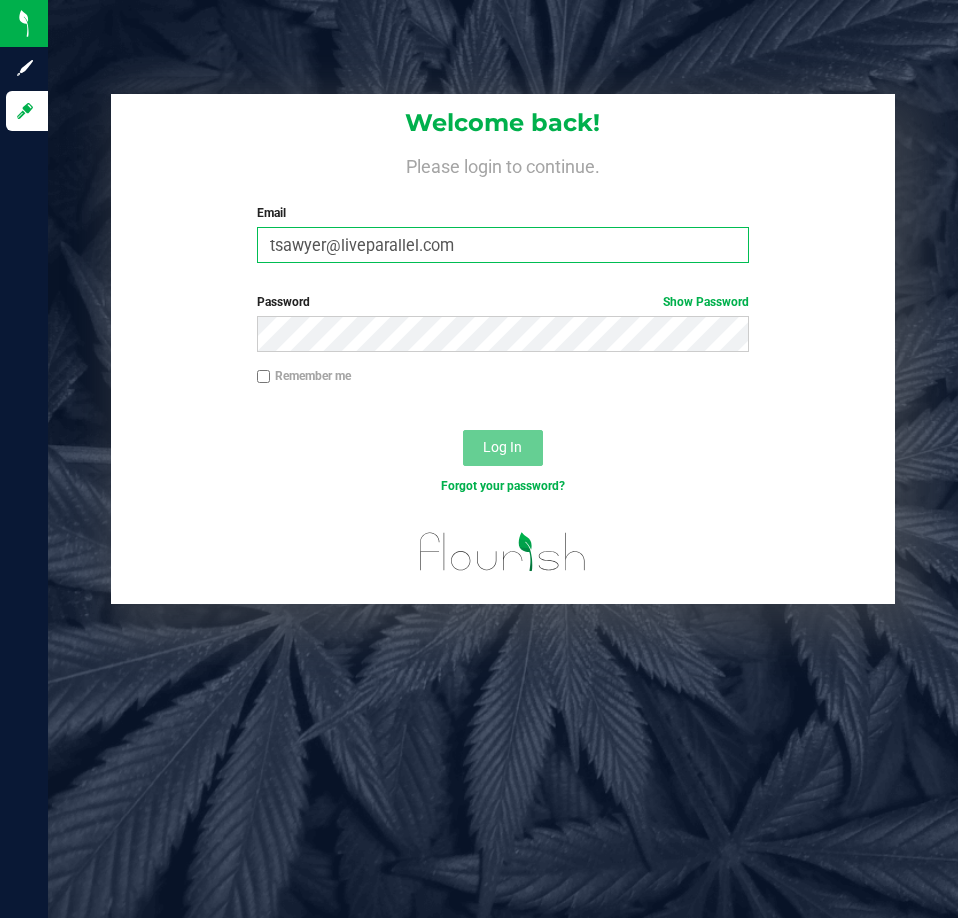 type on "tsawyer@liveparallel.com" 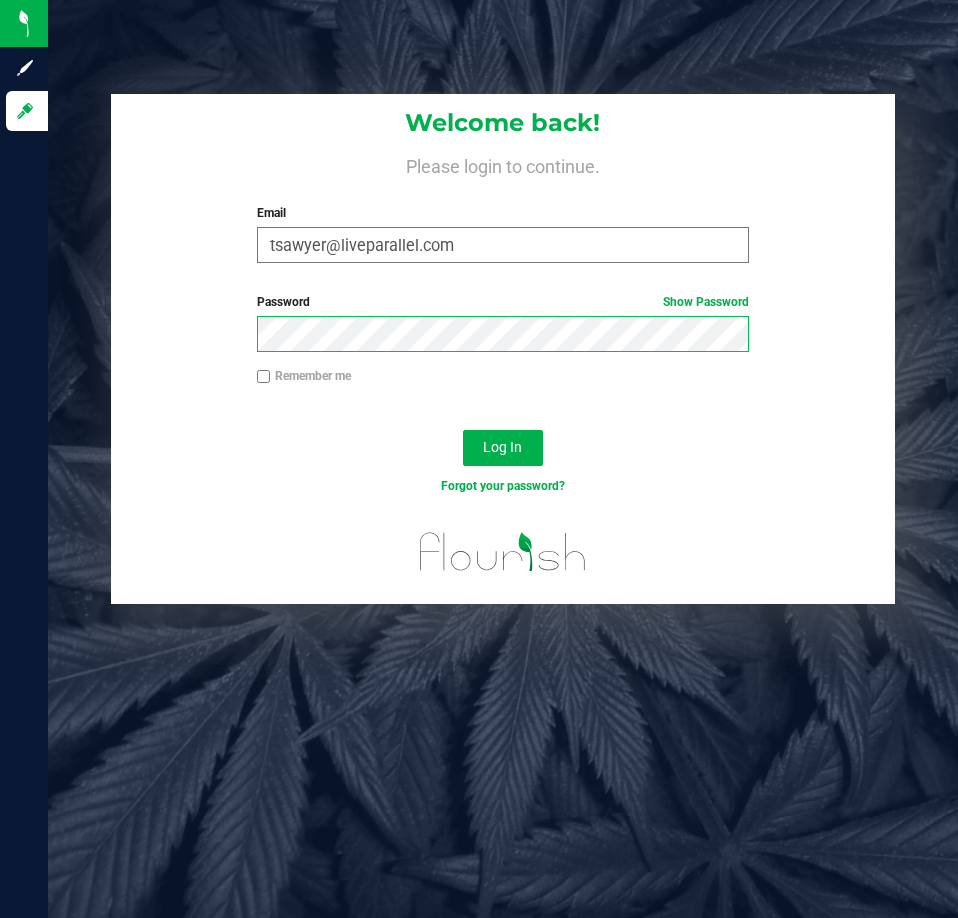 click on "Log In" at bounding box center (503, 448) 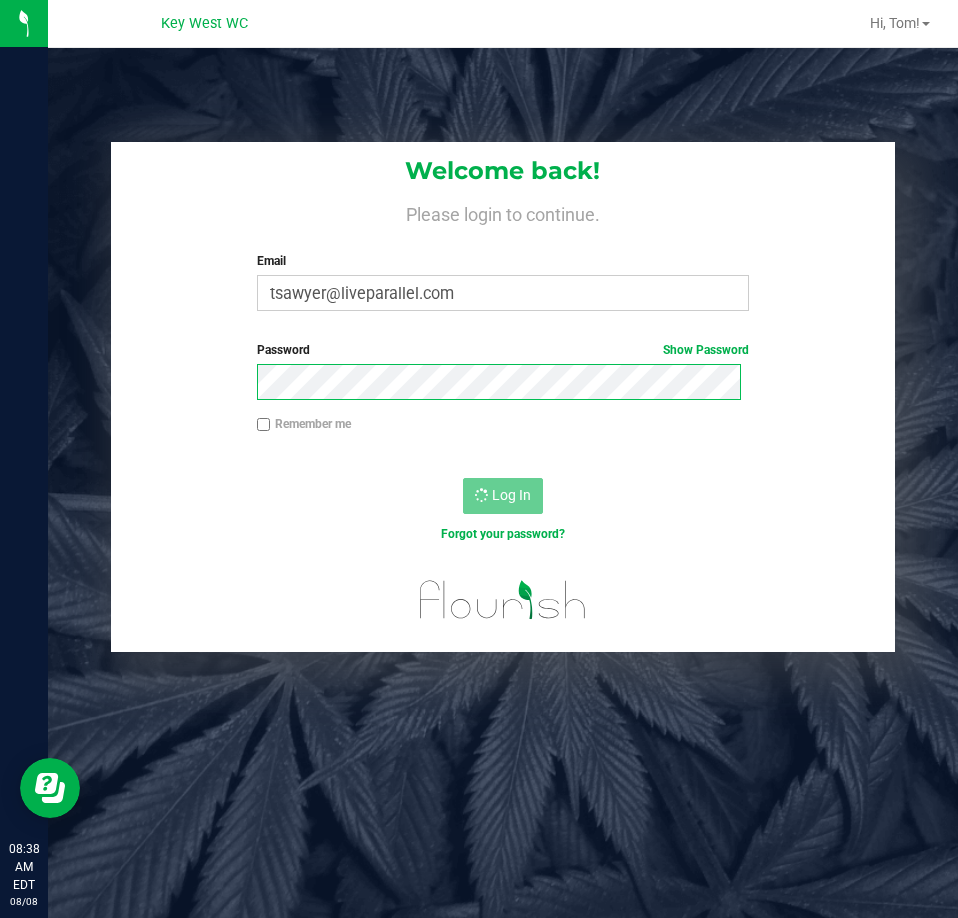 scroll, scrollTop: 0, scrollLeft: 0, axis: both 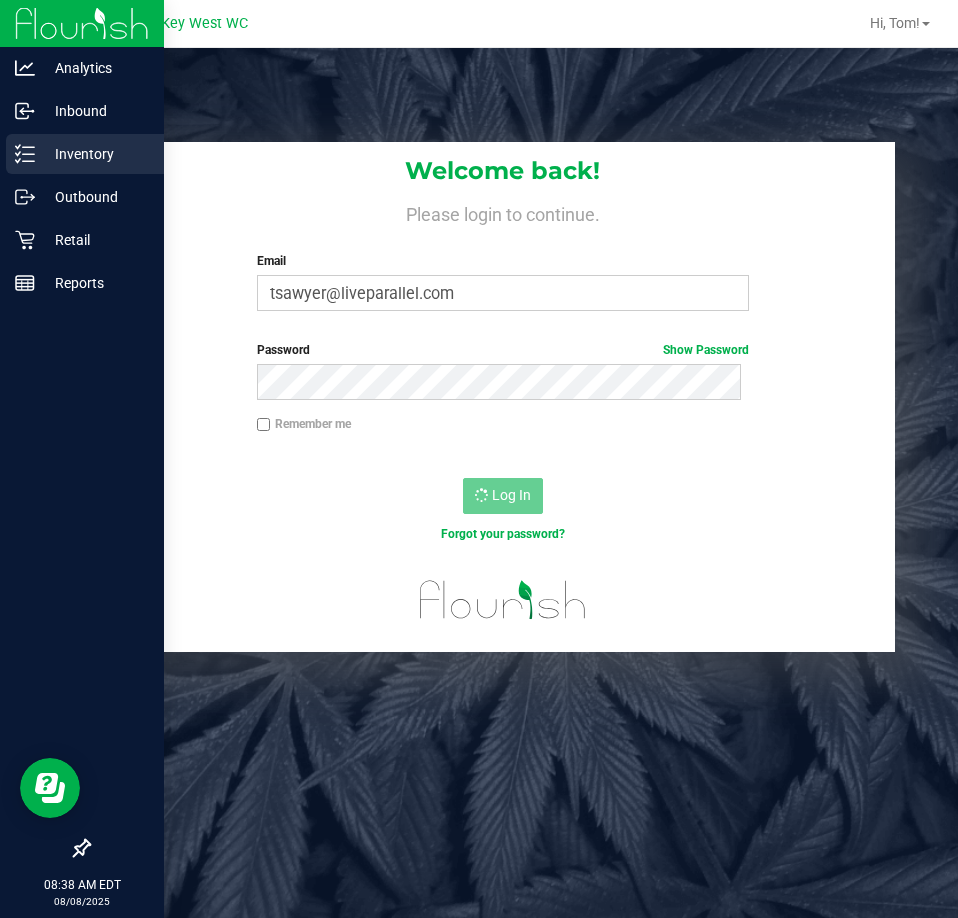 click on "Inventory" at bounding box center (95, 154) 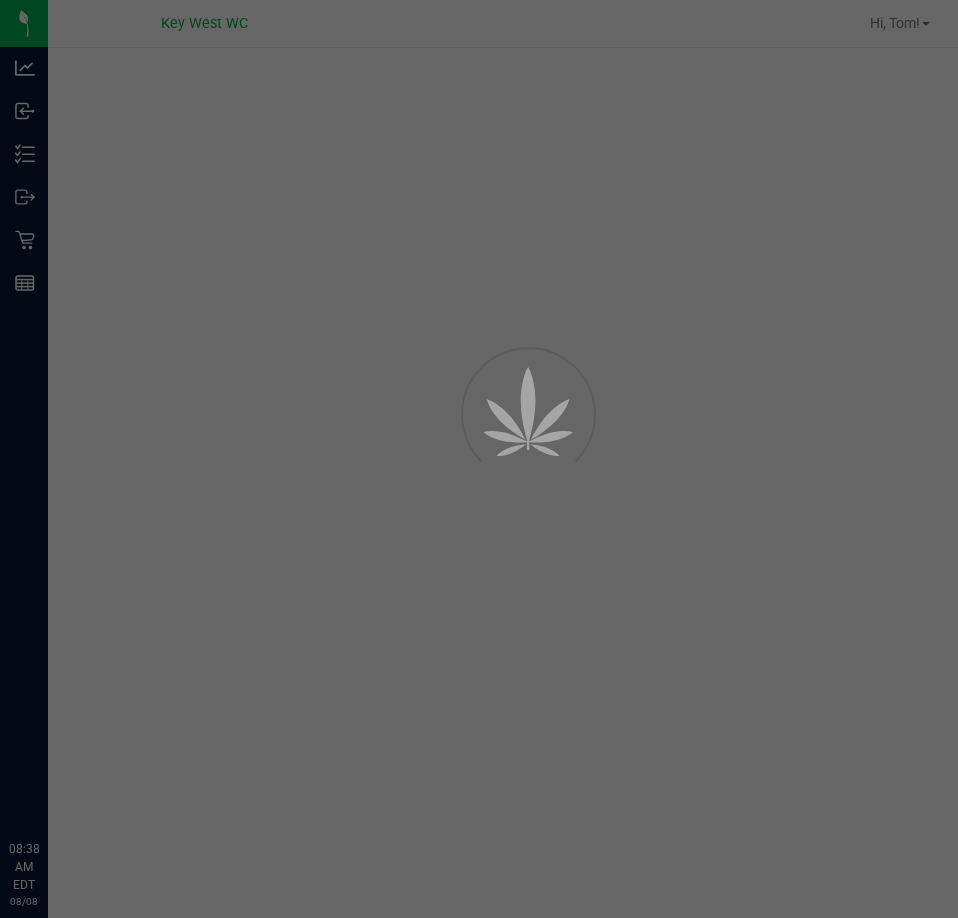 scroll, scrollTop: 0, scrollLeft: 0, axis: both 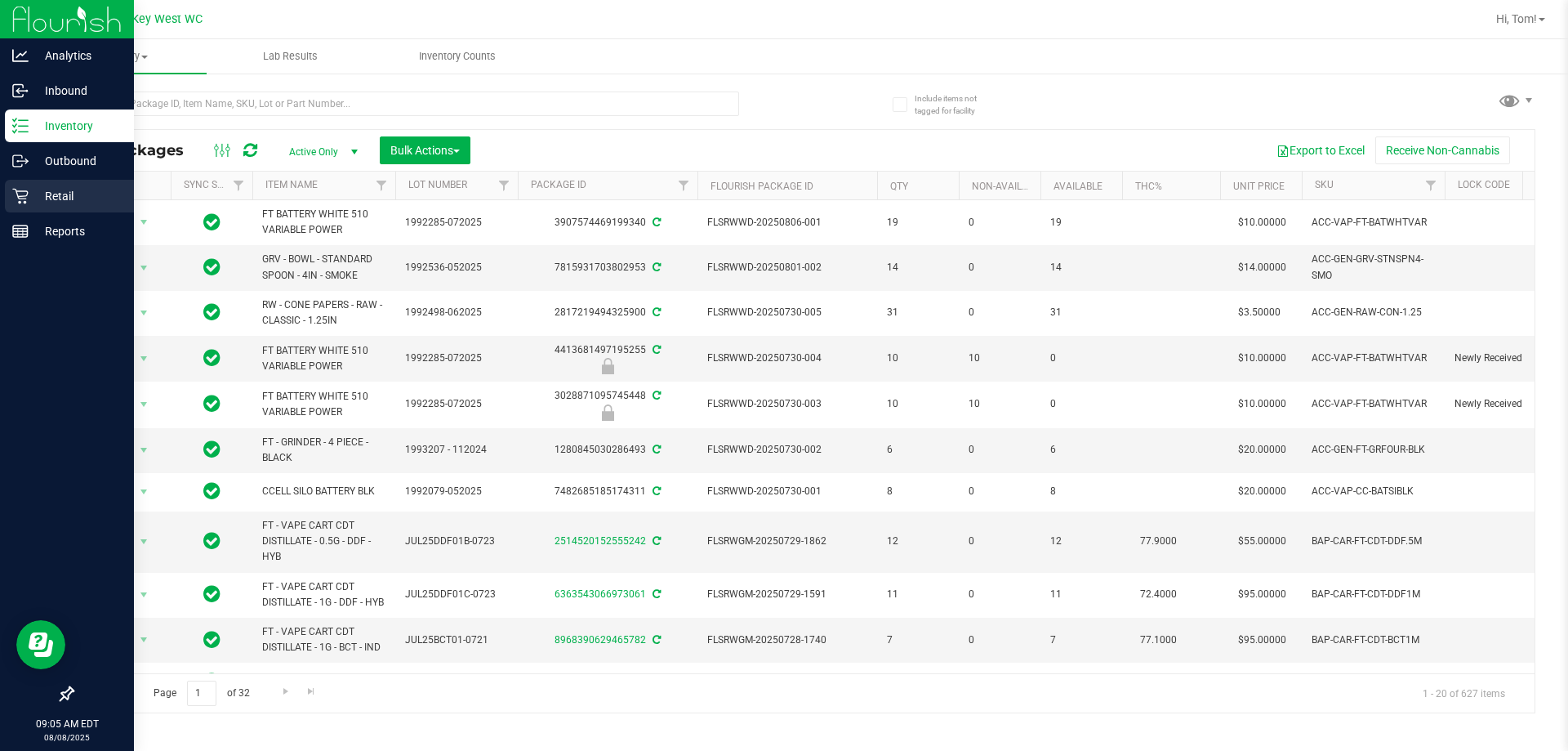 click on "Retail" at bounding box center (78, 196) 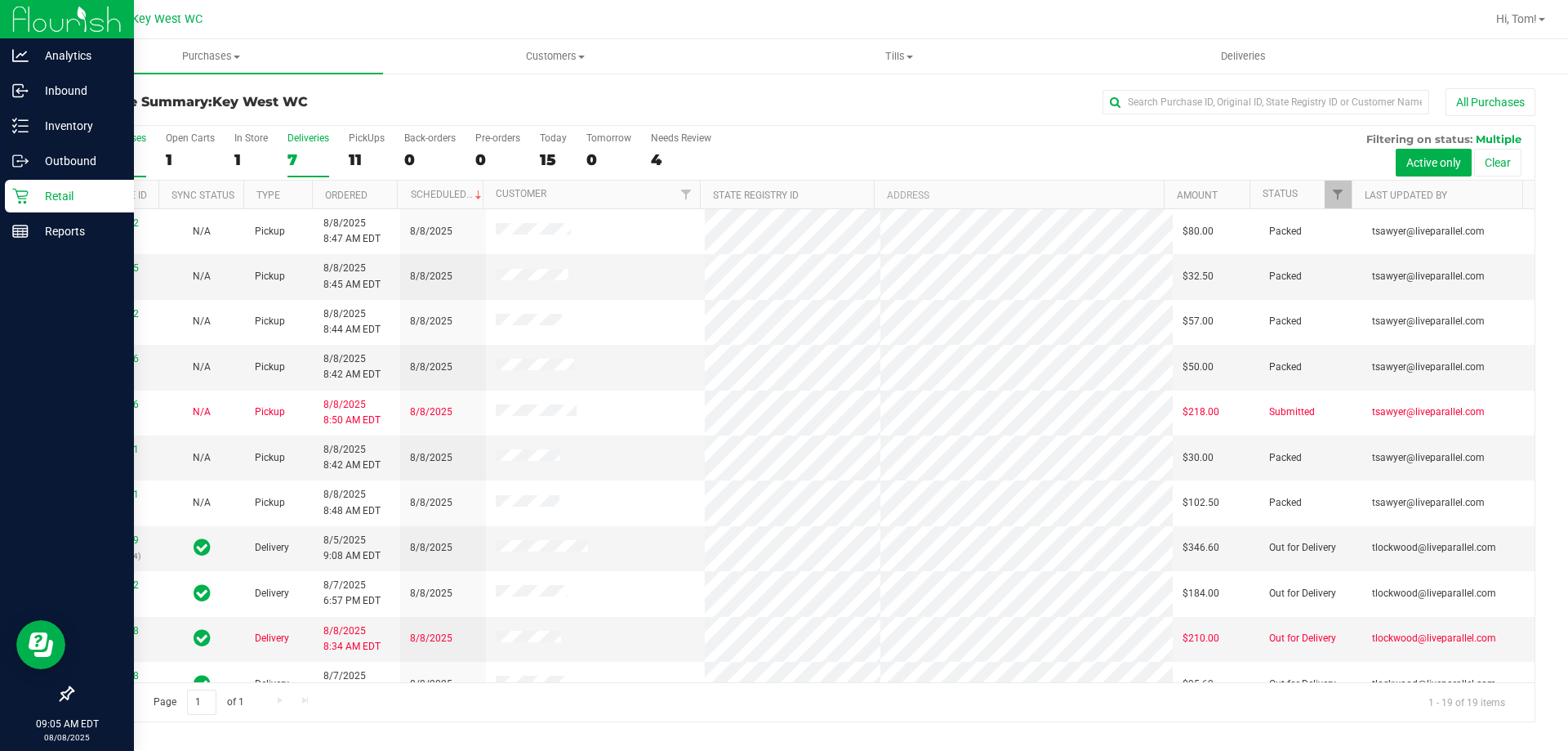 click on "7" at bounding box center [308, 159] 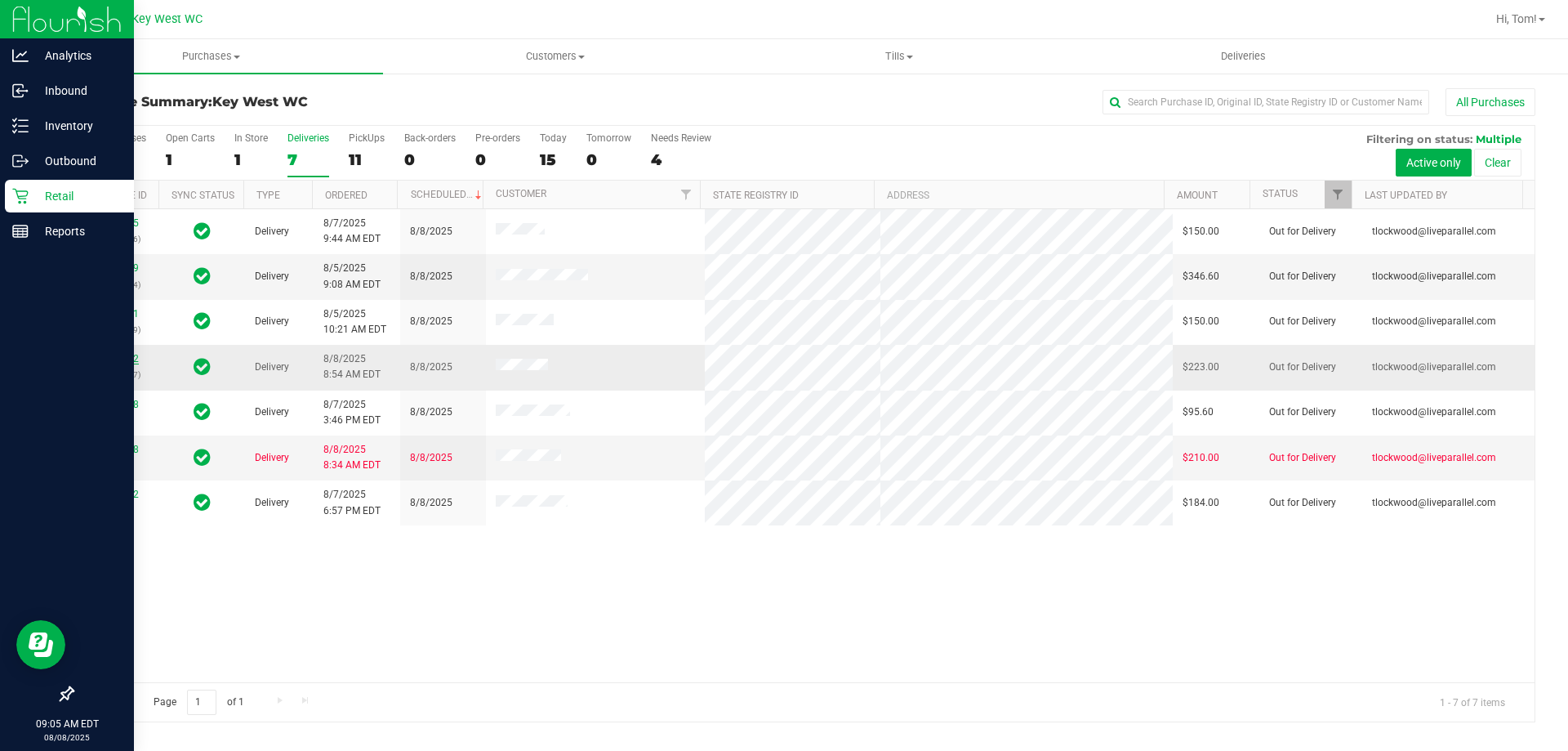 click on "11742432" at bounding box center (116, 359) 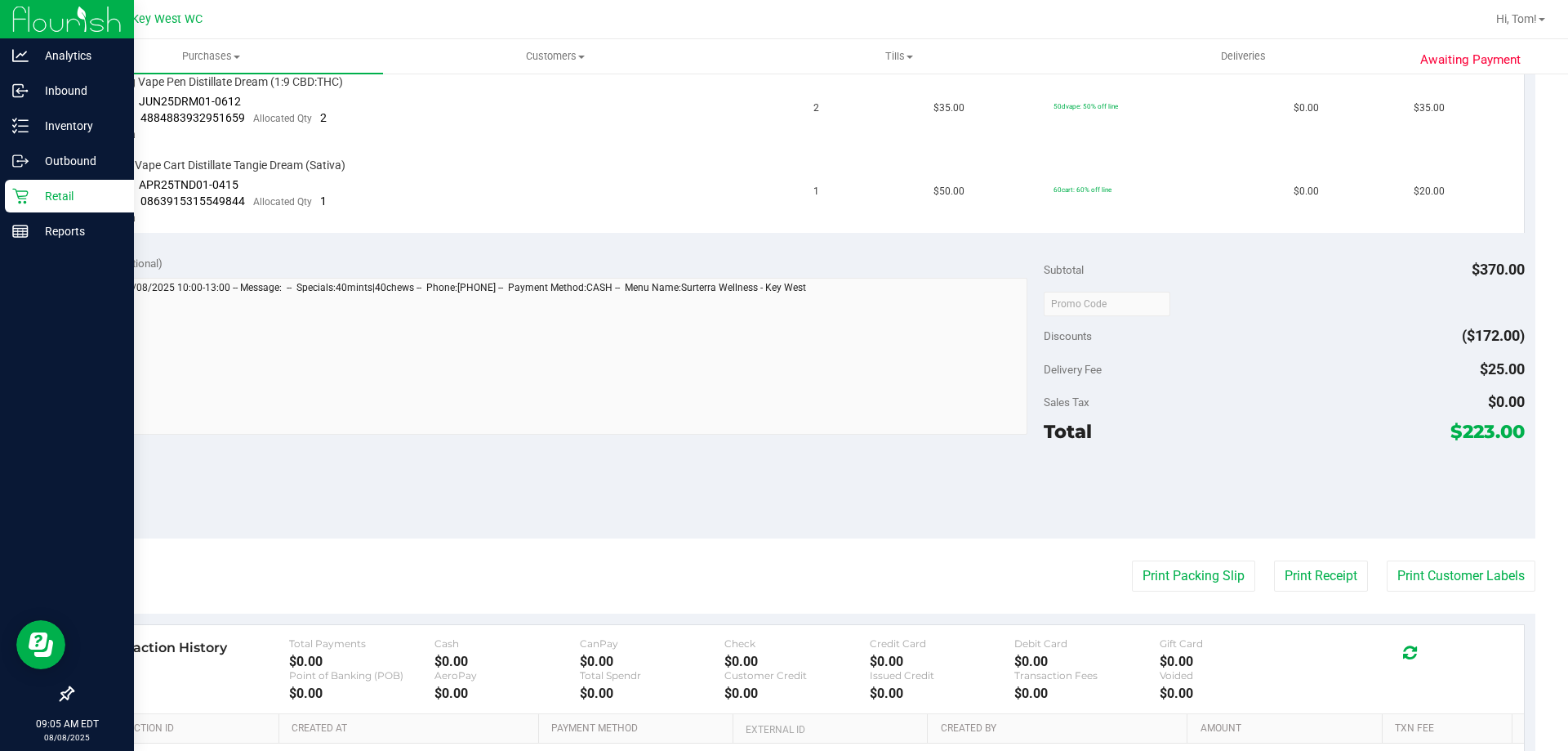 scroll, scrollTop: 912, scrollLeft: 0, axis: vertical 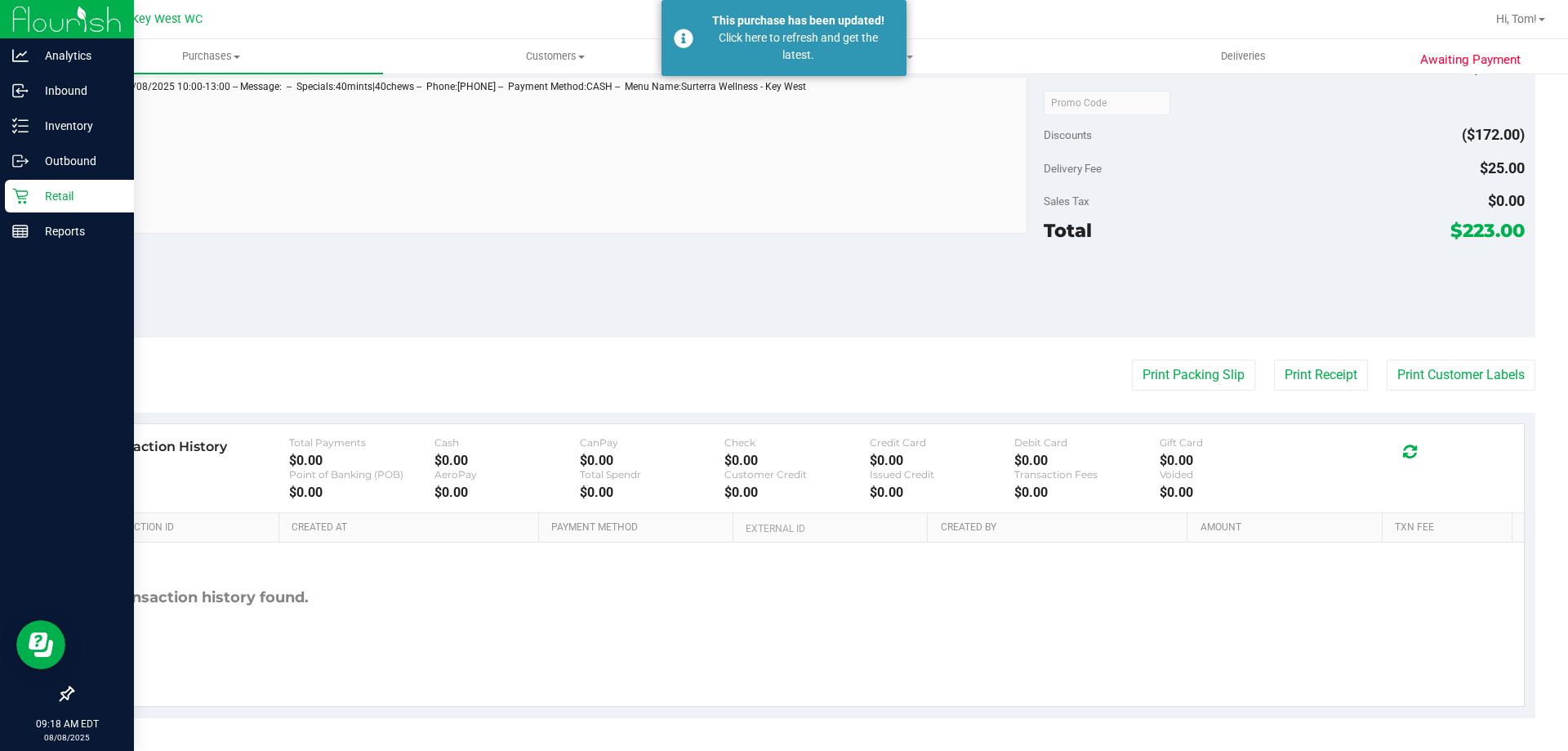 click on "No transaction history found." at bounding box center (804, 597) 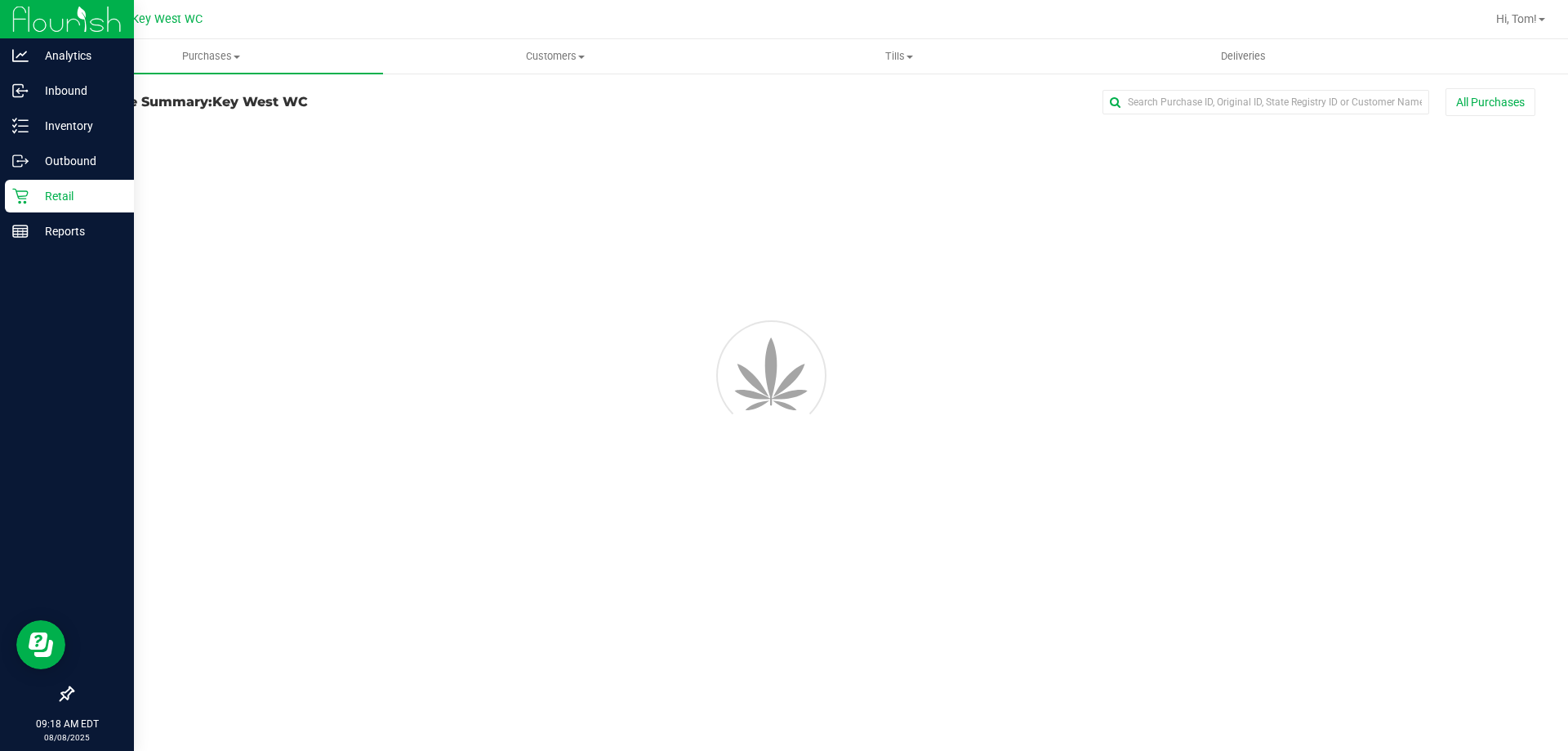 scroll, scrollTop: 0, scrollLeft: 0, axis: both 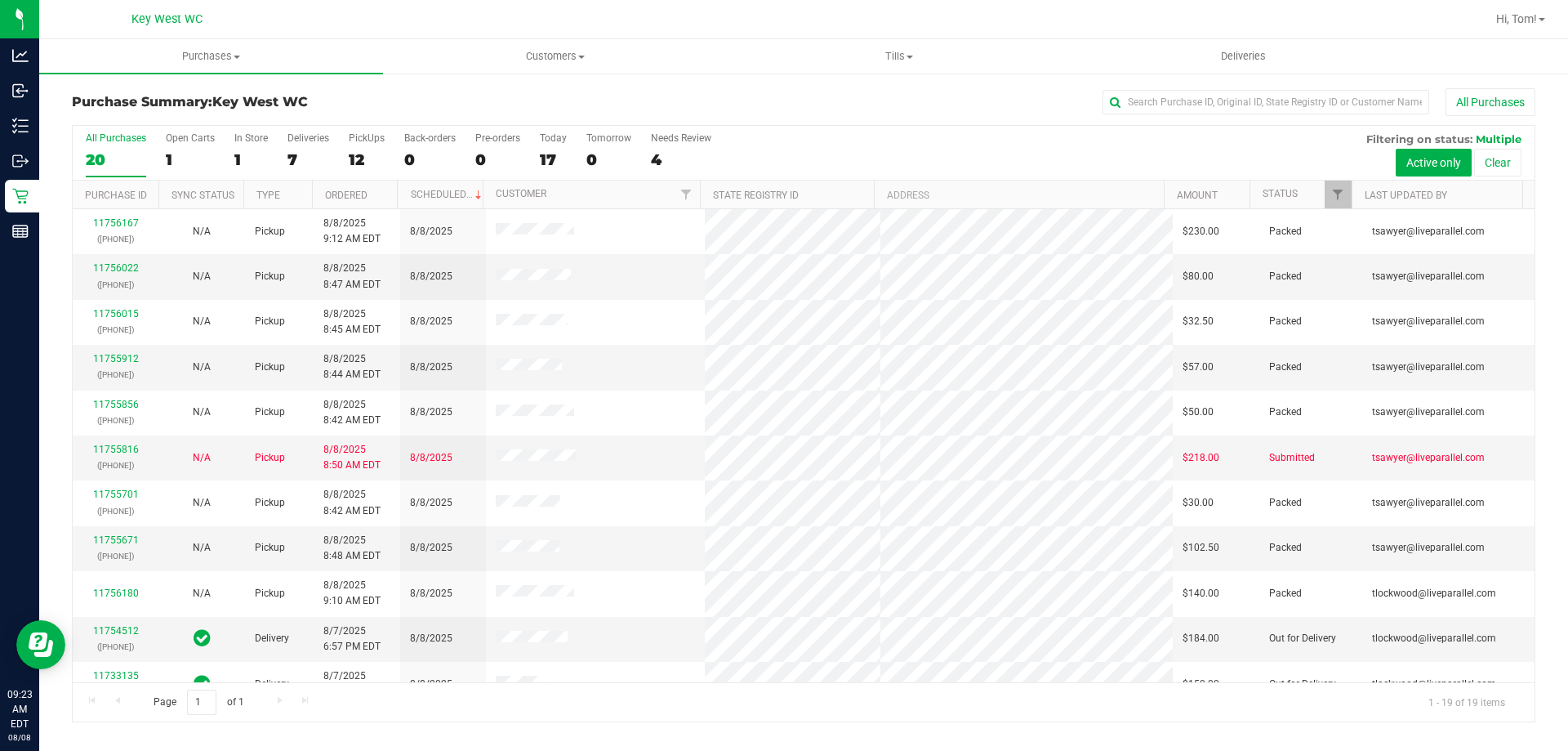 click on "All Purchases" at bounding box center [1047, 102] 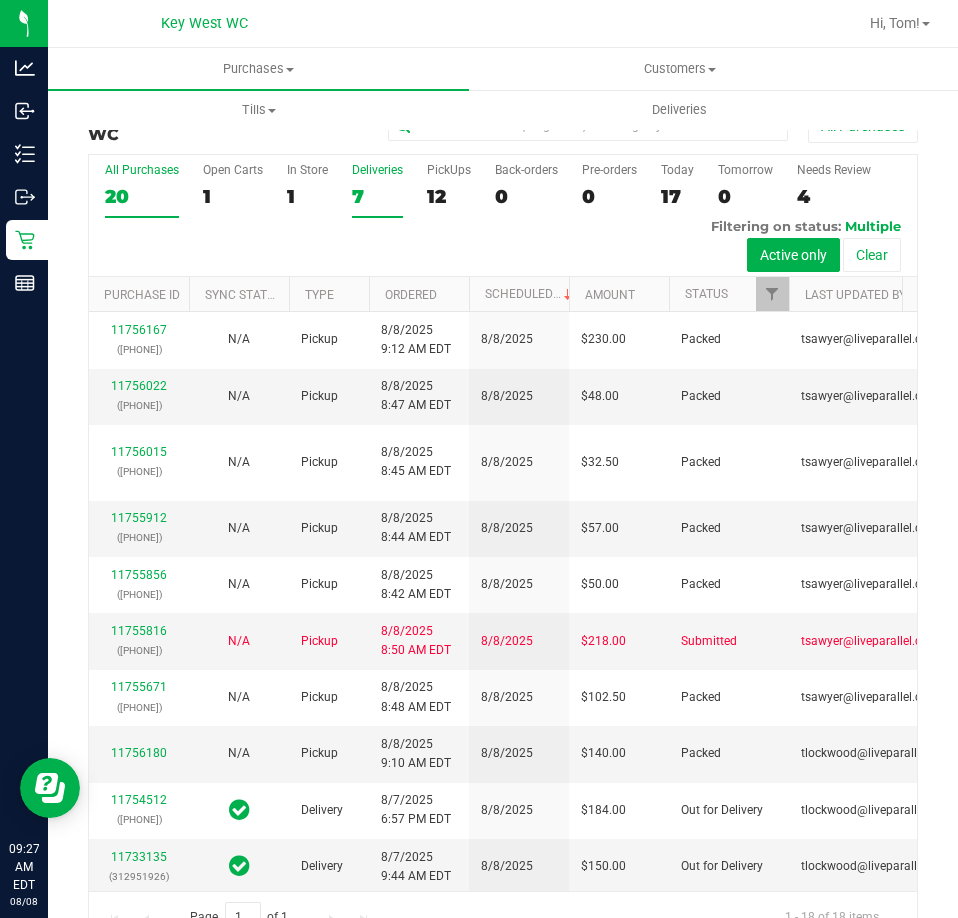 click on "7" at bounding box center [377, 196] 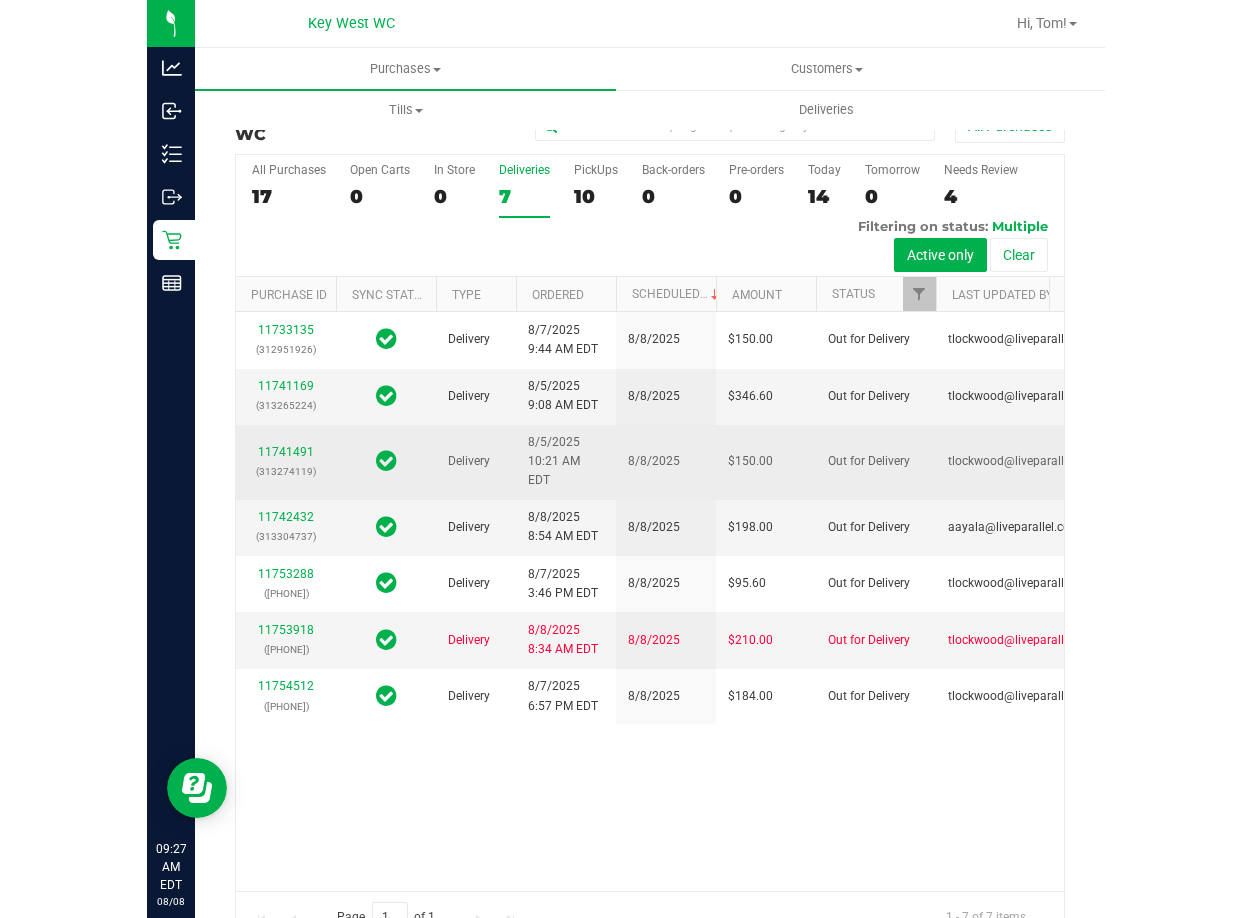 scroll, scrollTop: 0, scrollLeft: 0, axis: both 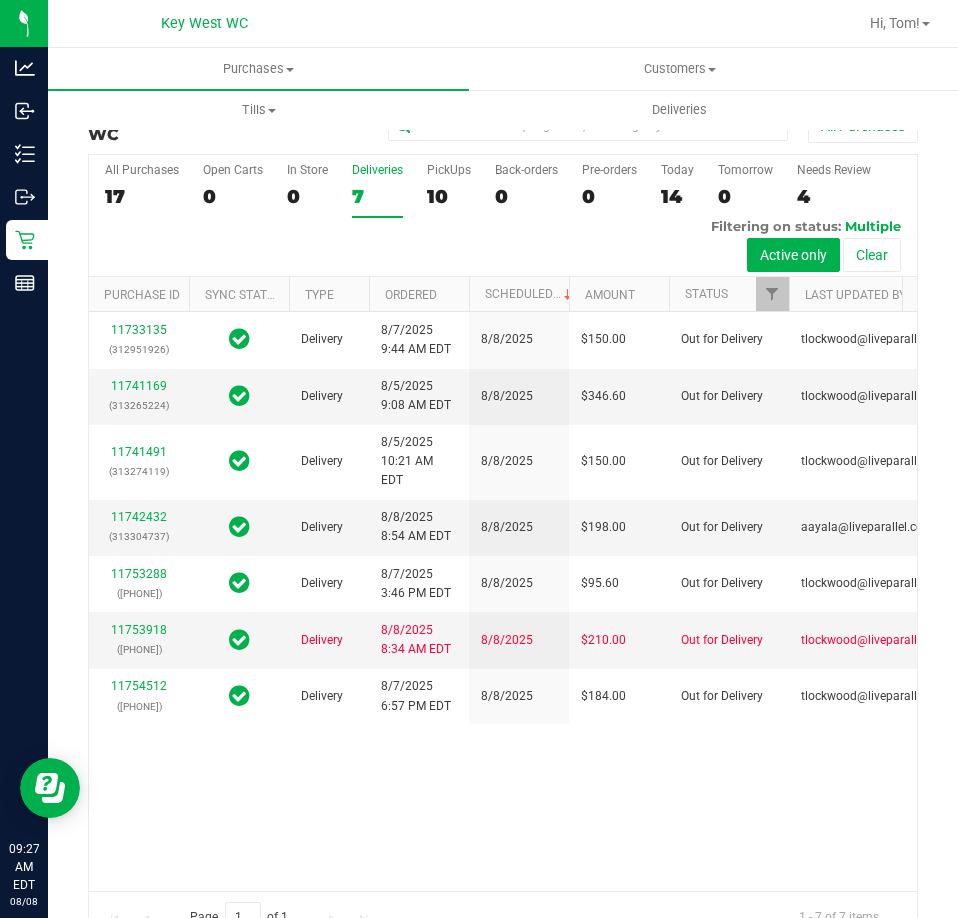 click on "Purchases
Summary of purchases
Fulfillment
All purchases
Customers
All customers
Add a new customer
All physicians" at bounding box center [527, 69] 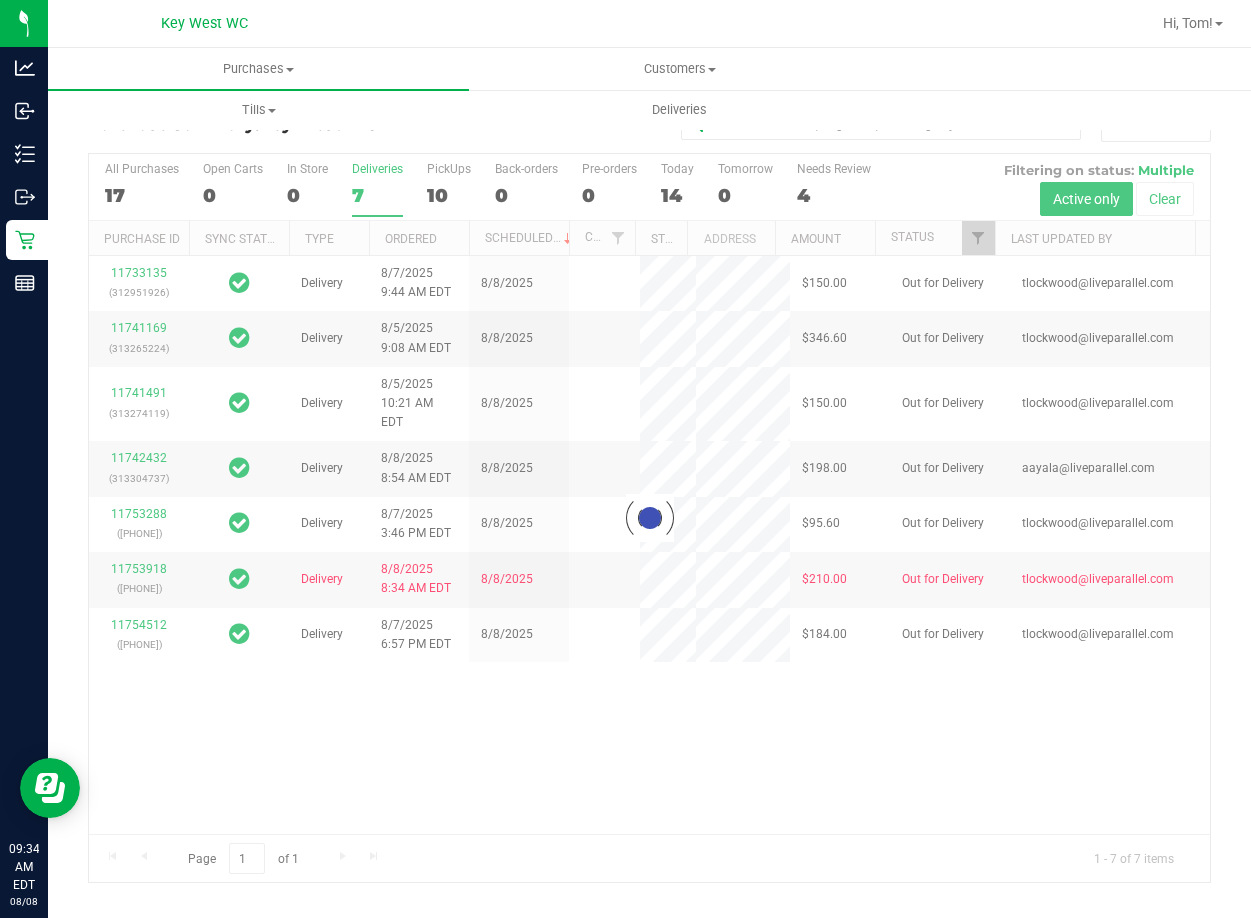 scroll, scrollTop: 0, scrollLeft: 0, axis: both 